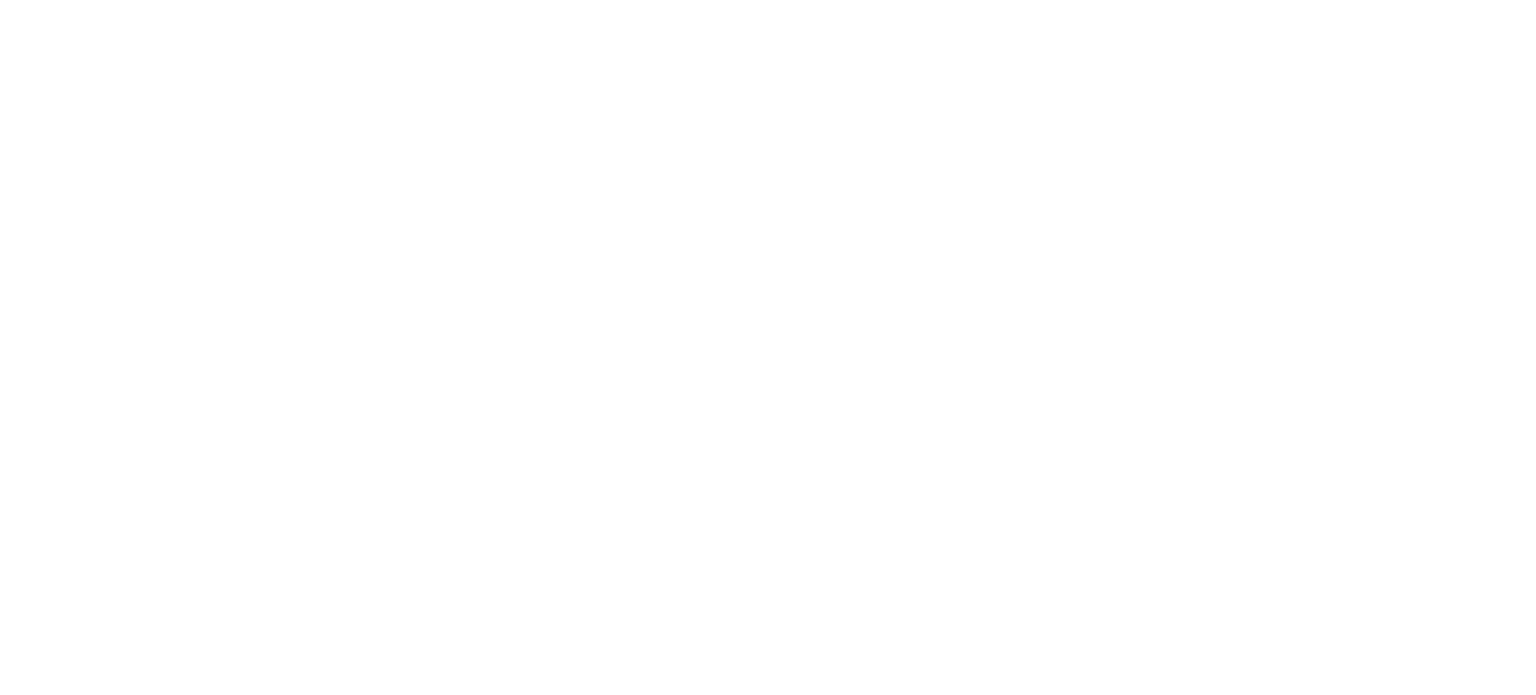 scroll, scrollTop: 0, scrollLeft: 0, axis: both 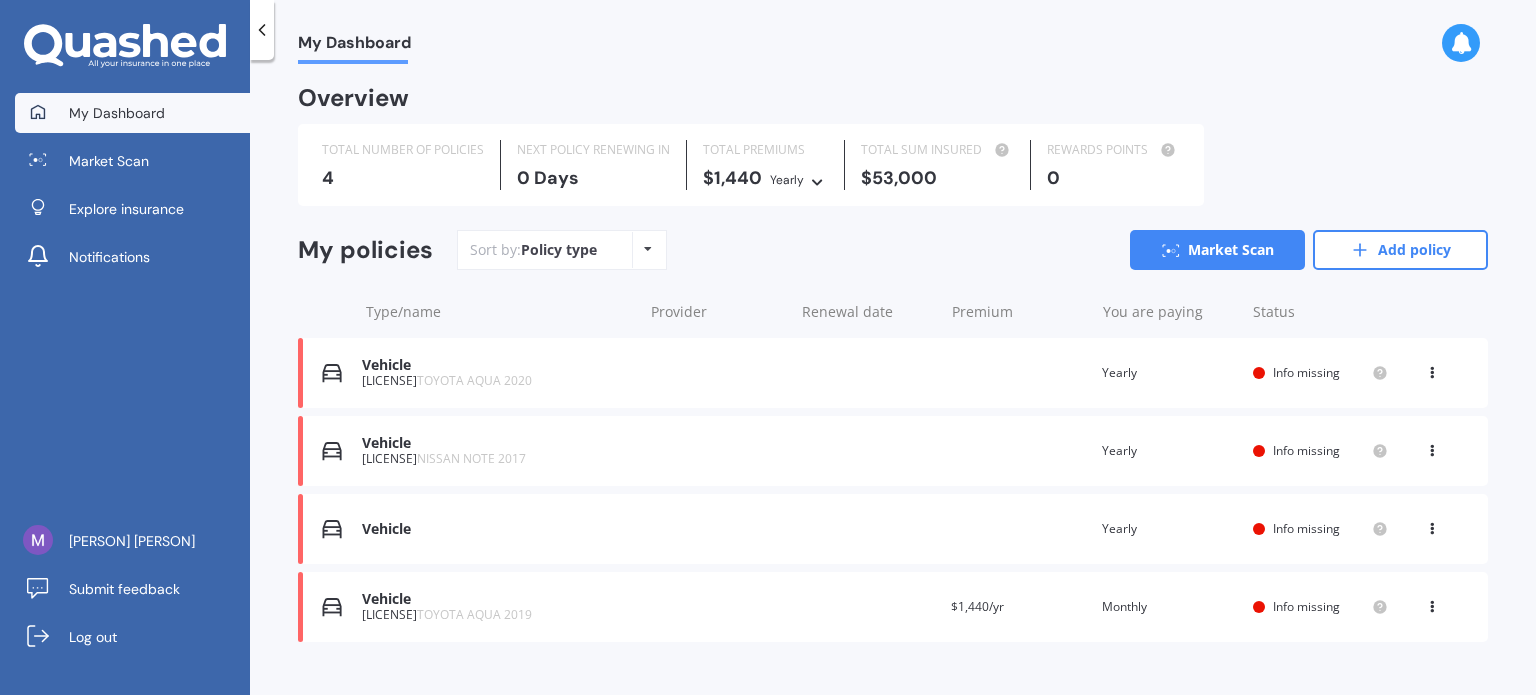 click on "My Dashboard" at bounding box center (117, 113) 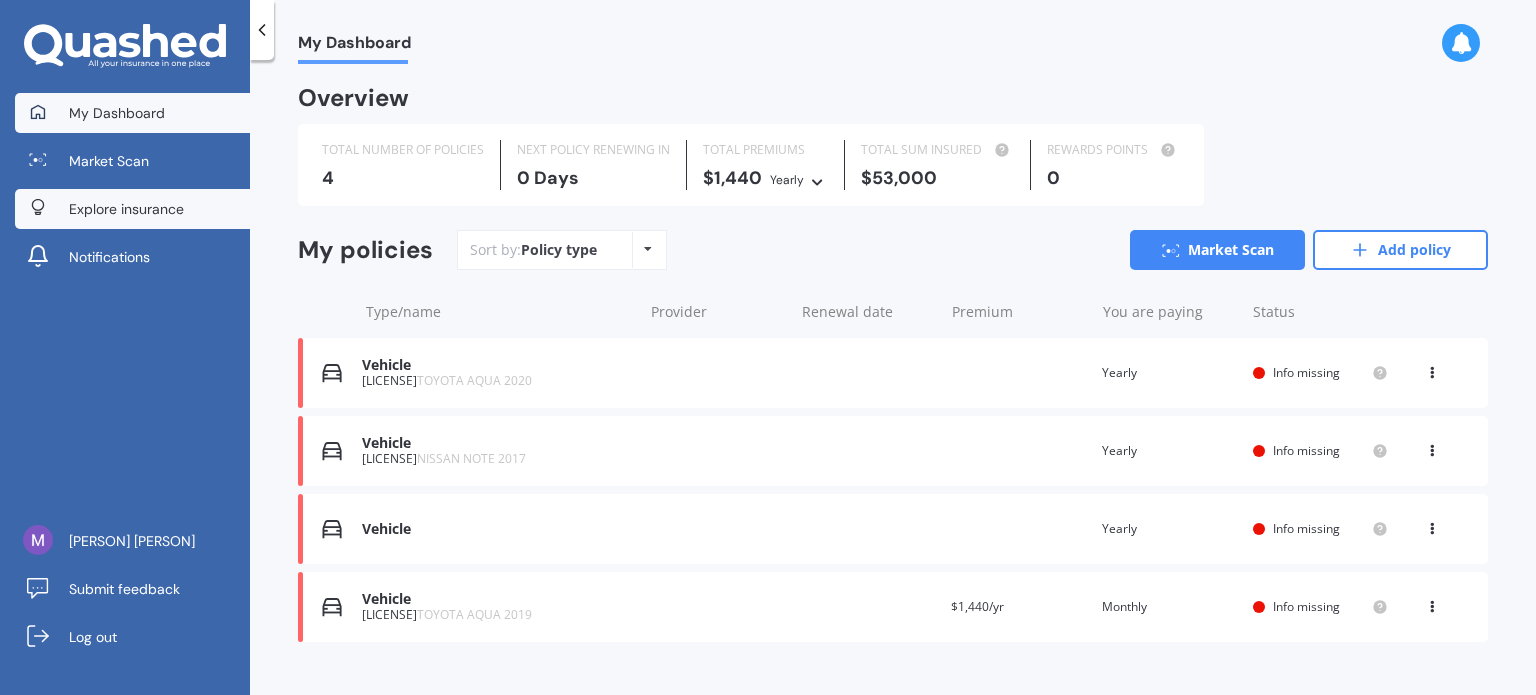 click on "Explore insurance" at bounding box center (126, 209) 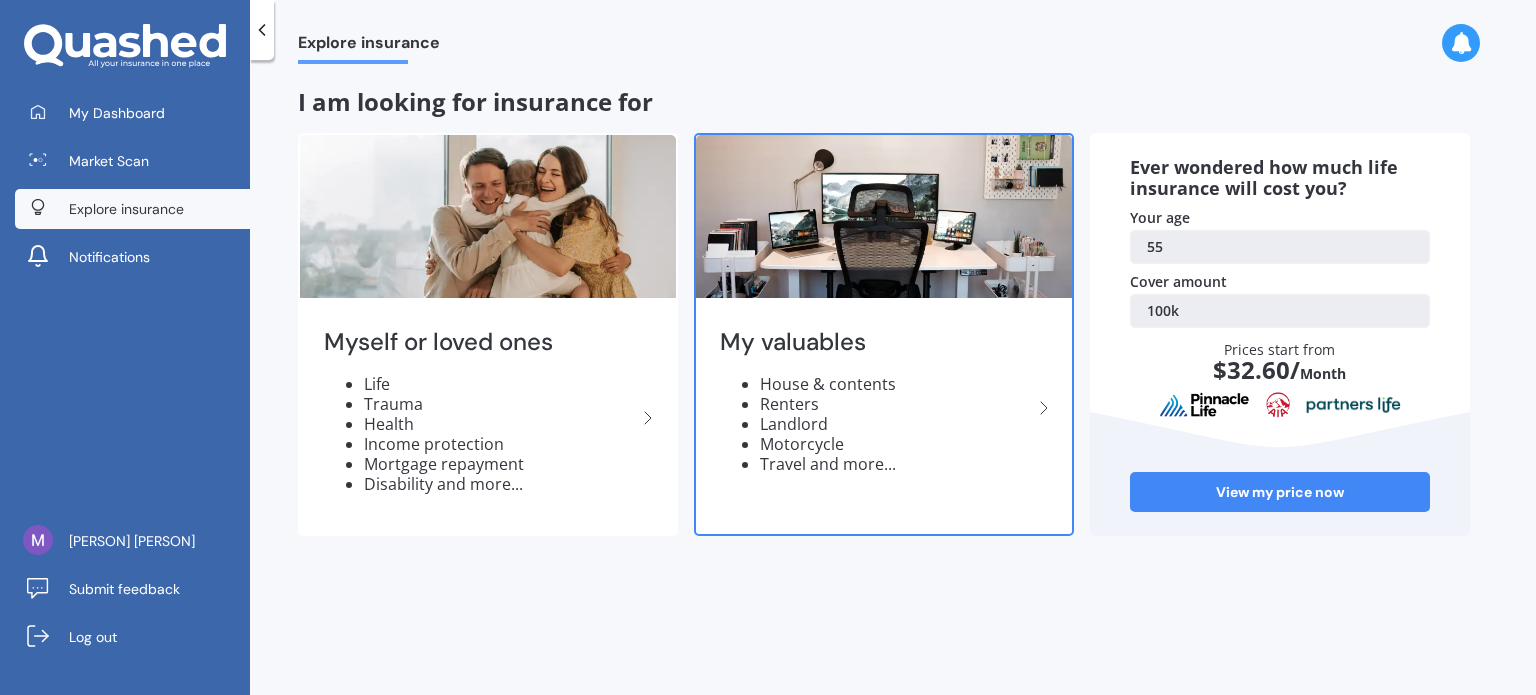 click on "House & contents" at bounding box center (896, 384) 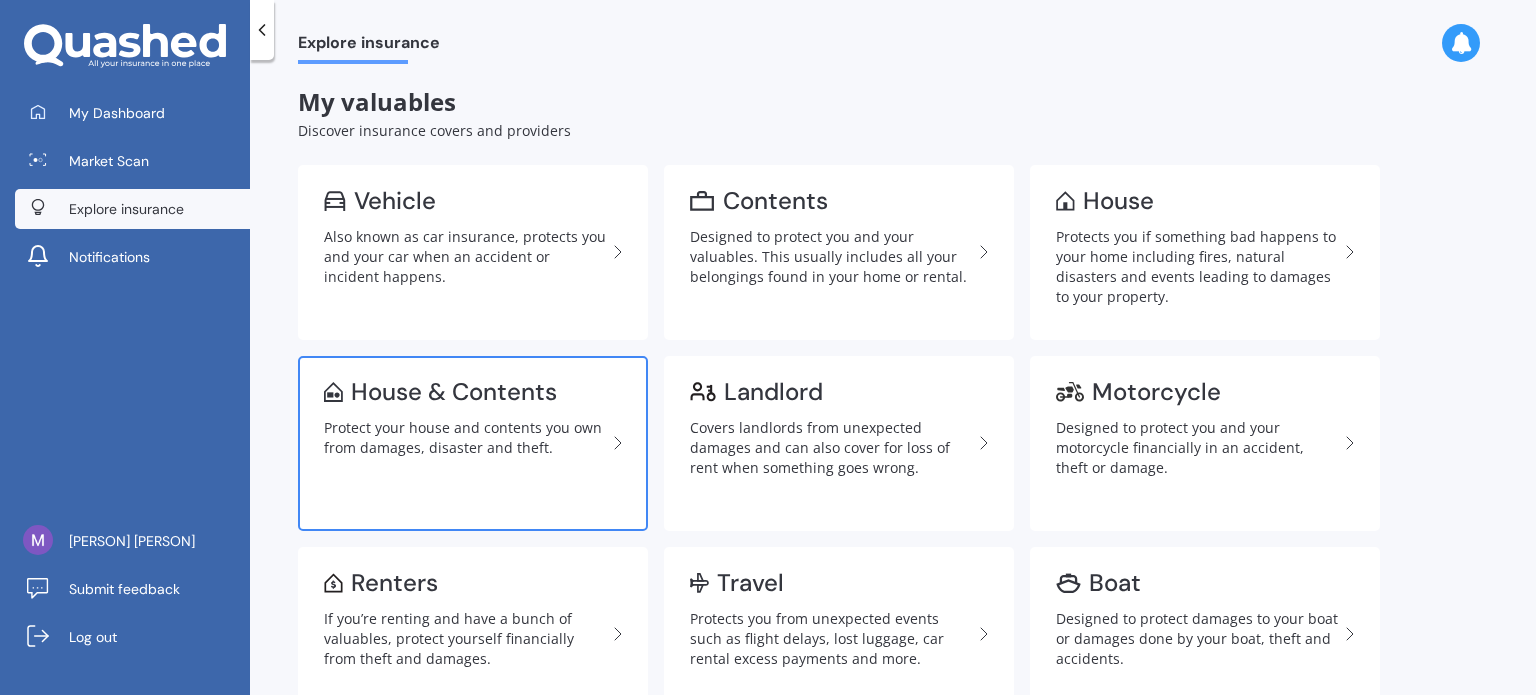 click on "Protect your house and contents you own from damages, disaster and theft." at bounding box center (465, 438) 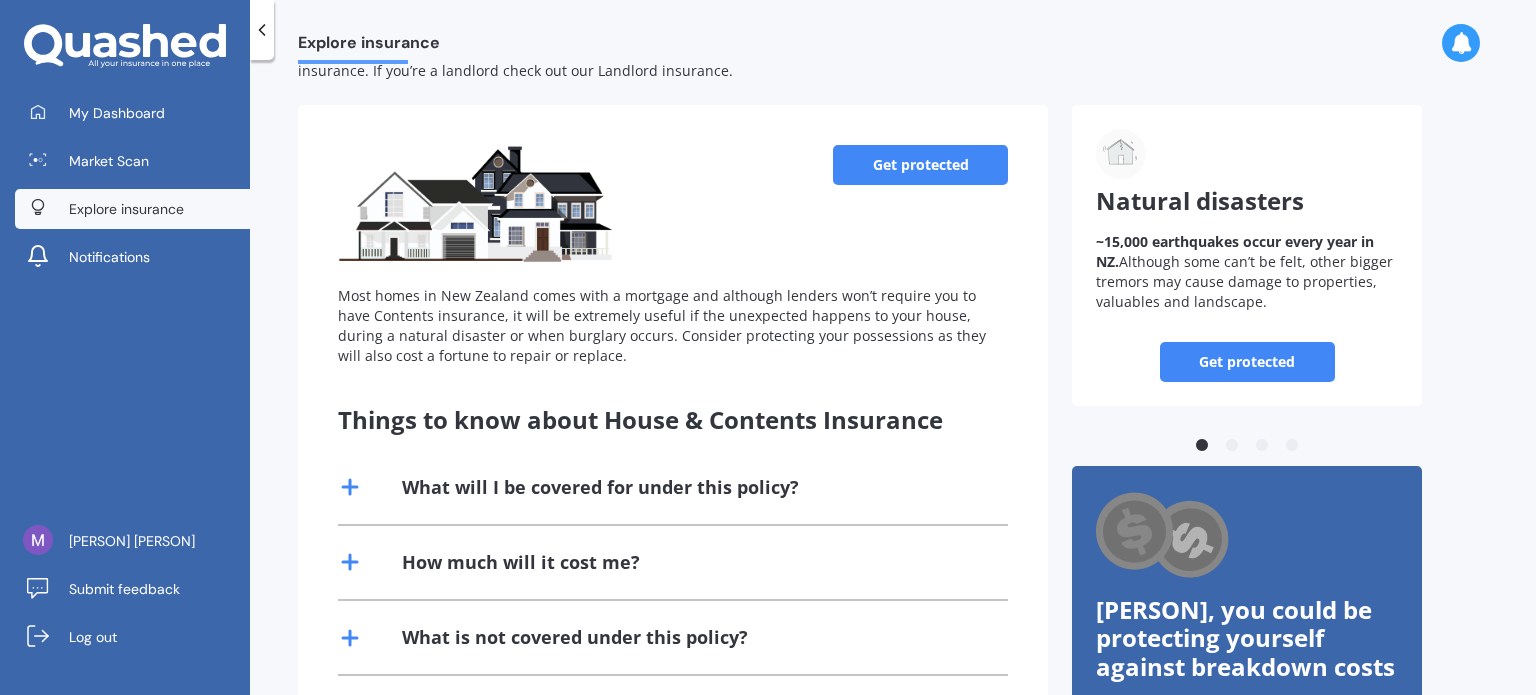 scroll, scrollTop: 0, scrollLeft: 0, axis: both 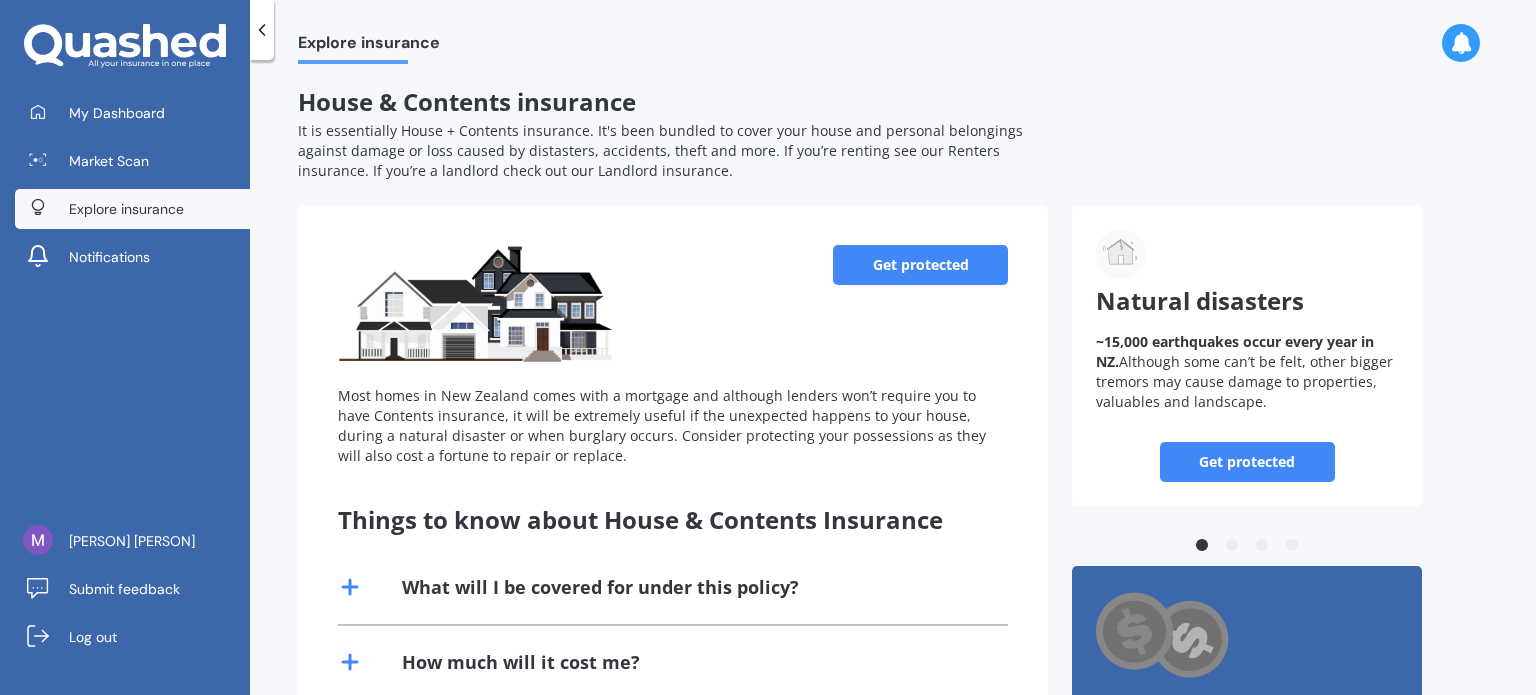 click on "Get protected" at bounding box center [920, 265] 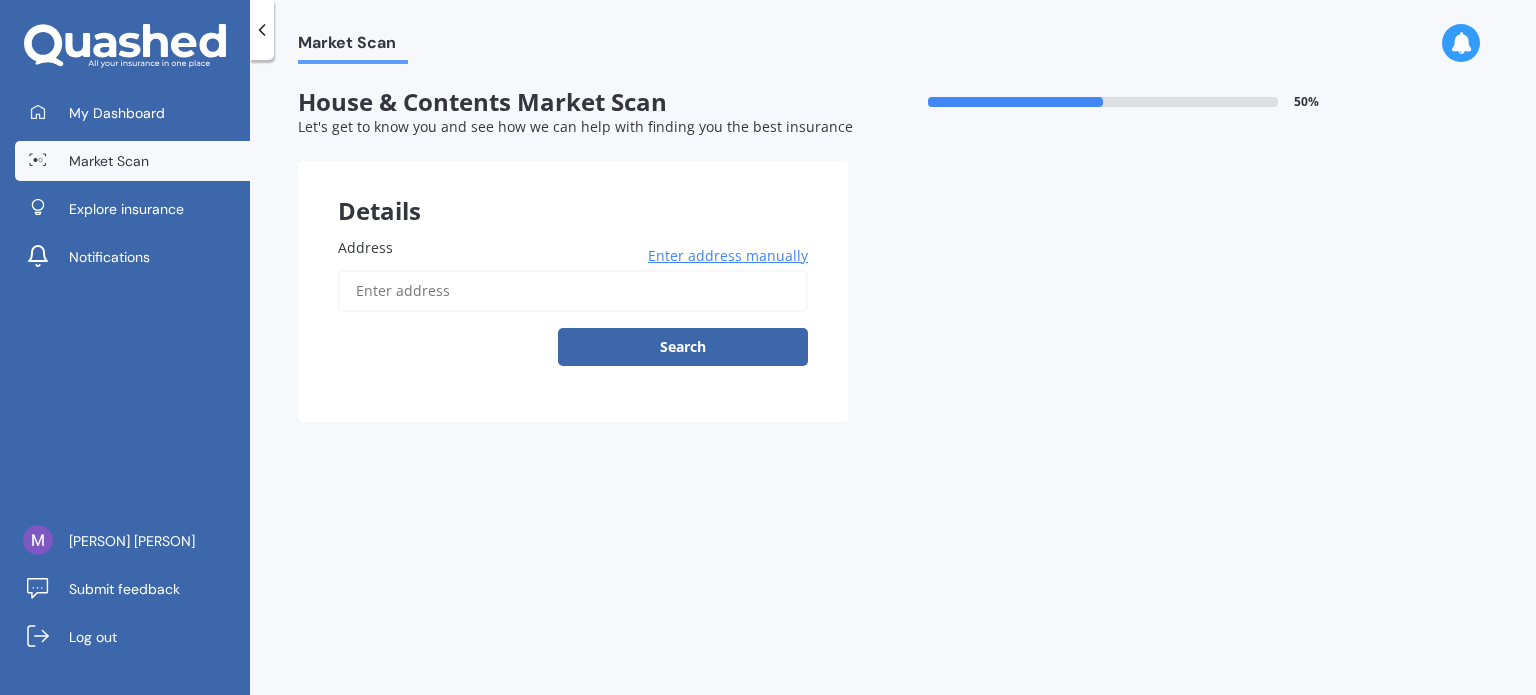 click on "Address" at bounding box center [365, 247] 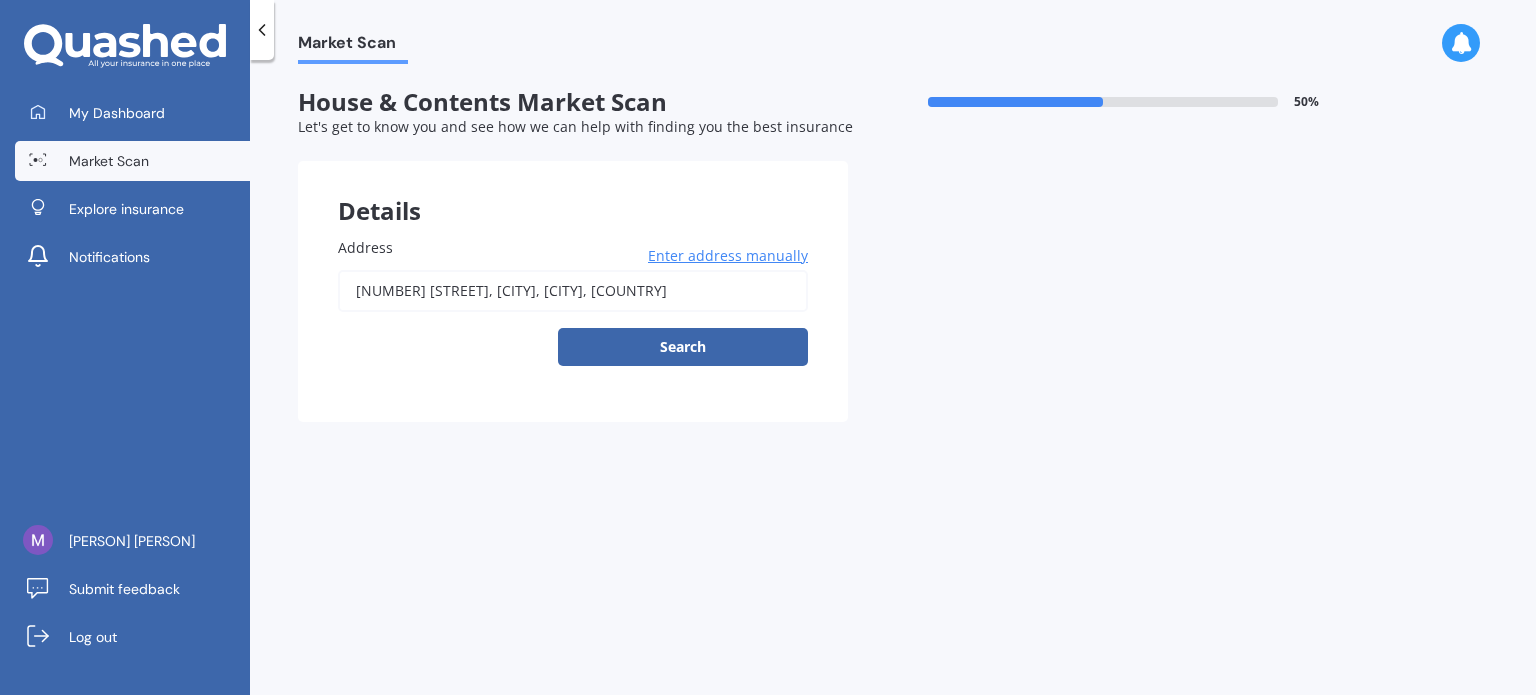 type on "81 Lynn Road, Bayview, Auckland 0629" 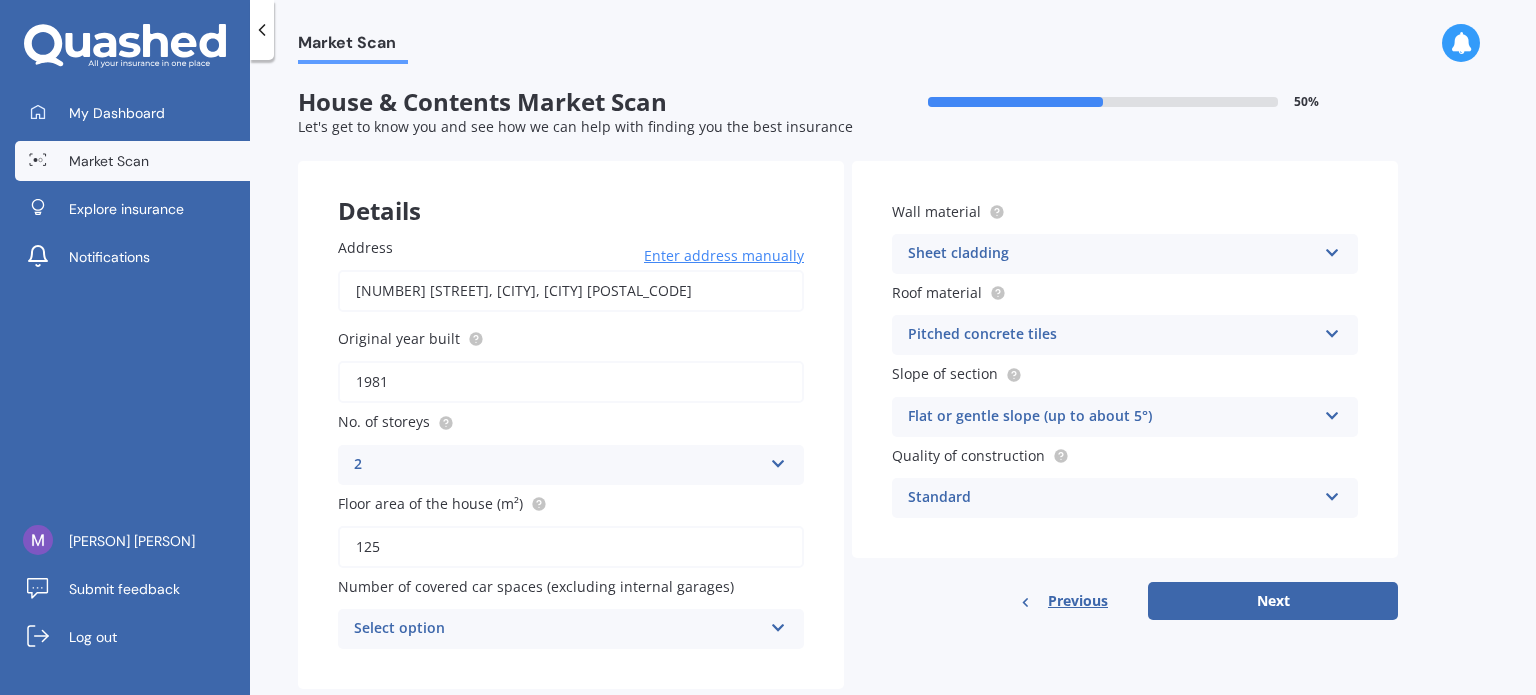 scroll, scrollTop: 44, scrollLeft: 0, axis: vertical 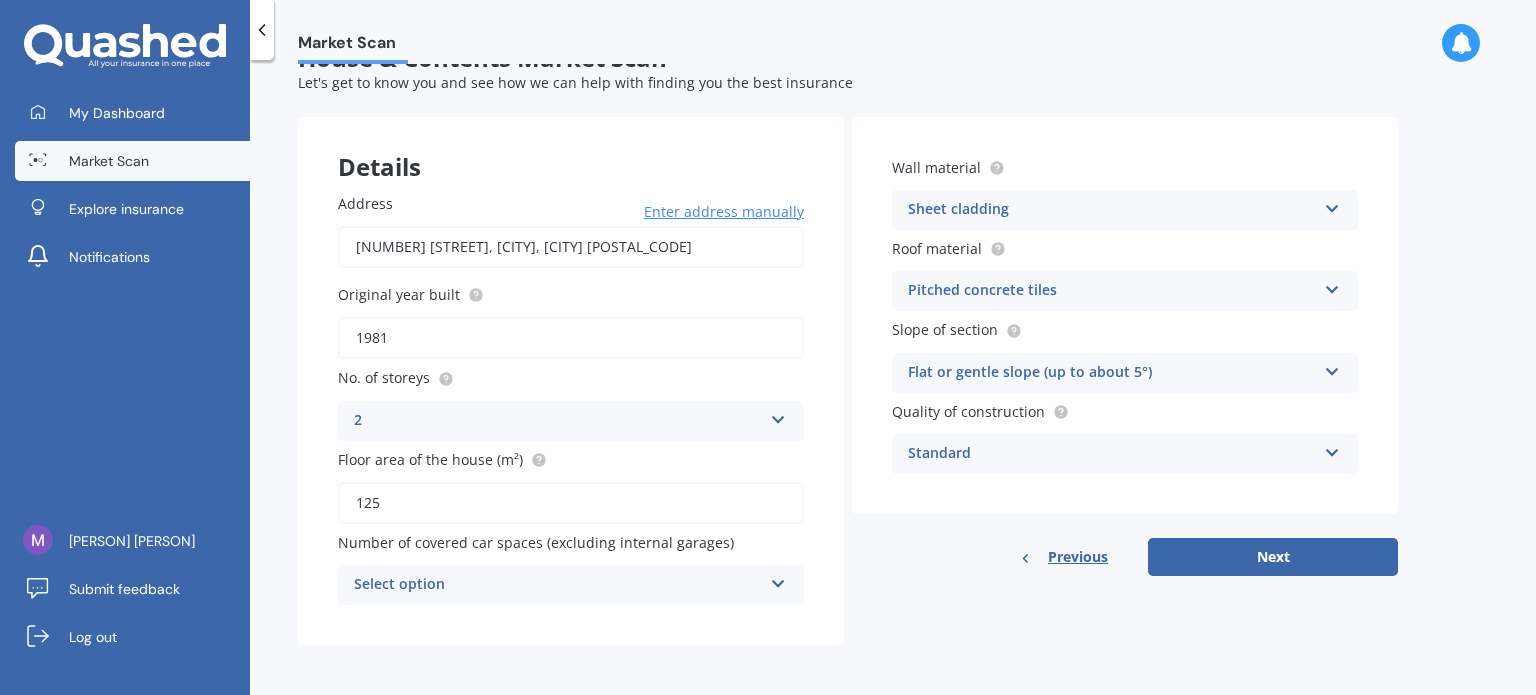 click at bounding box center (778, 580) 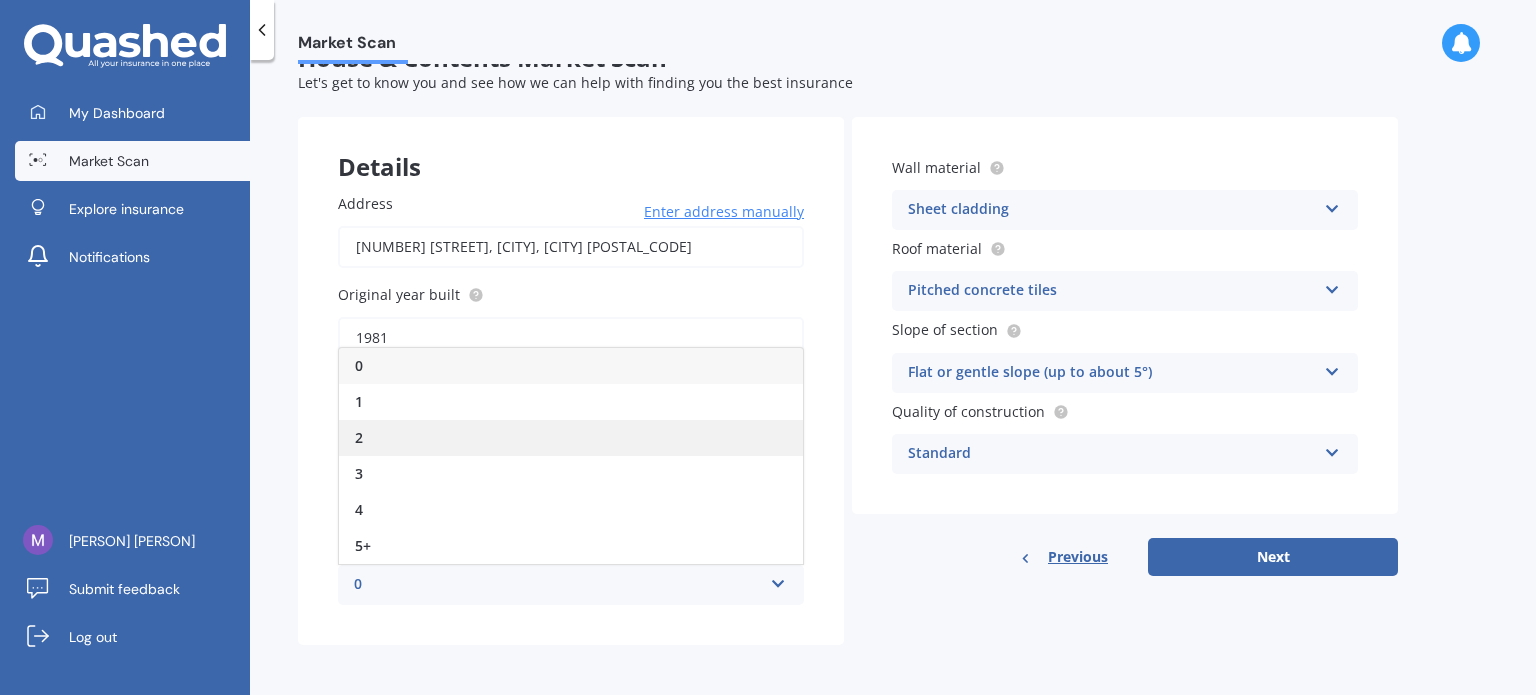 click on "2" at bounding box center (359, 437) 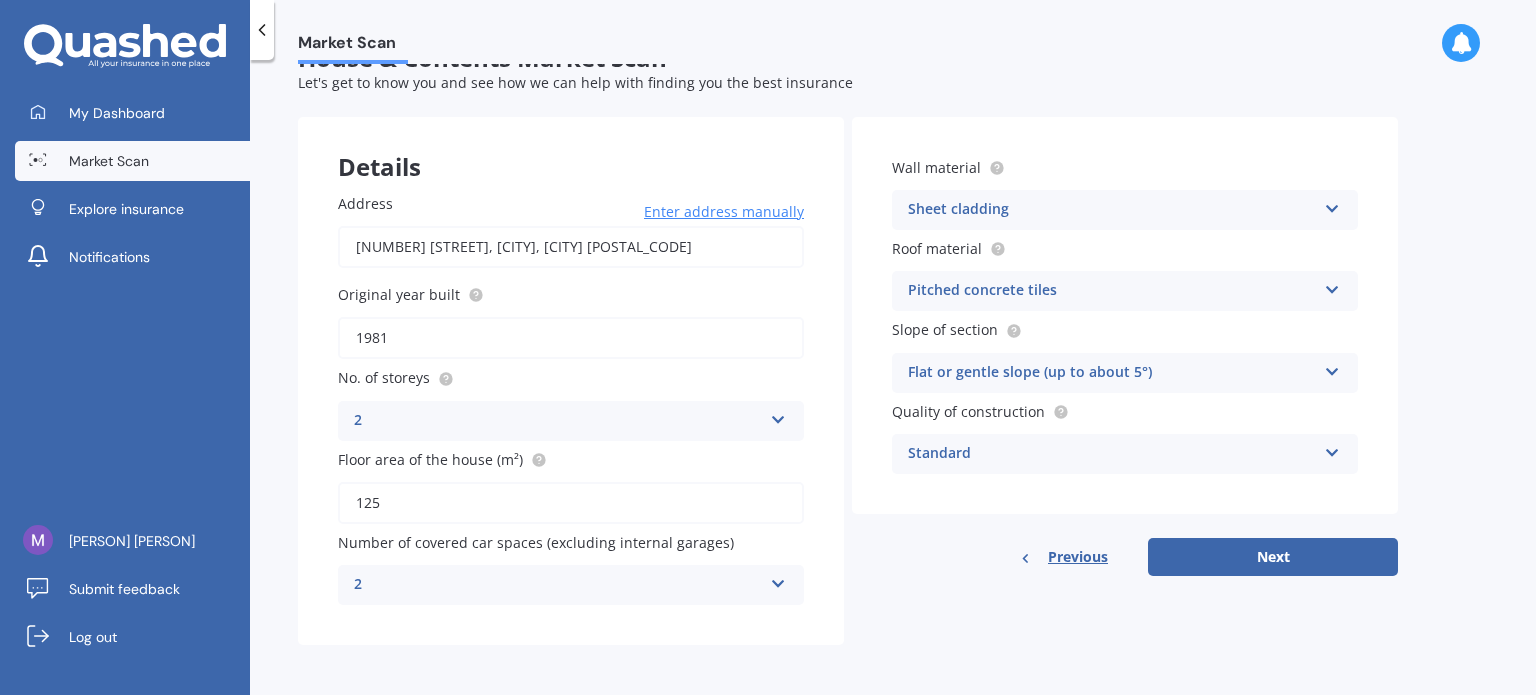 click at bounding box center [778, 580] 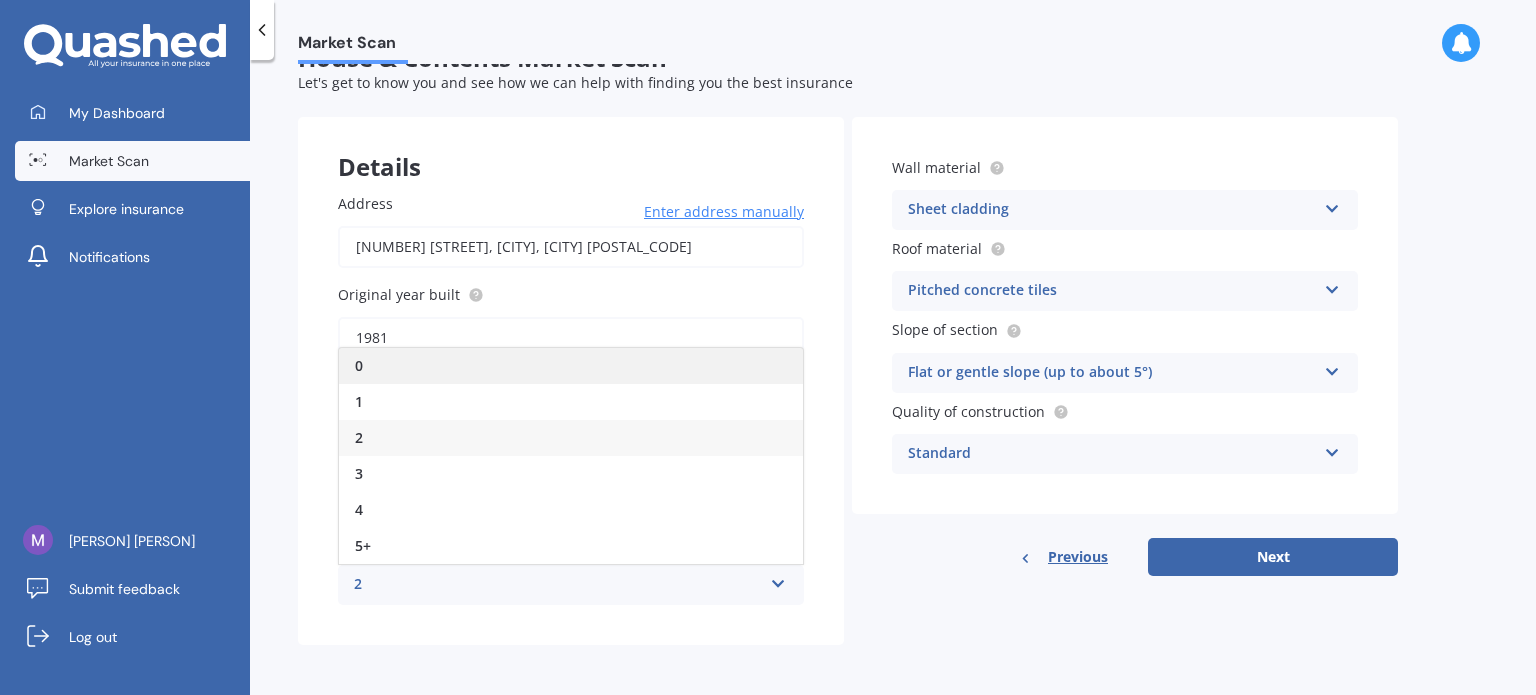 click on "0" at bounding box center (571, 366) 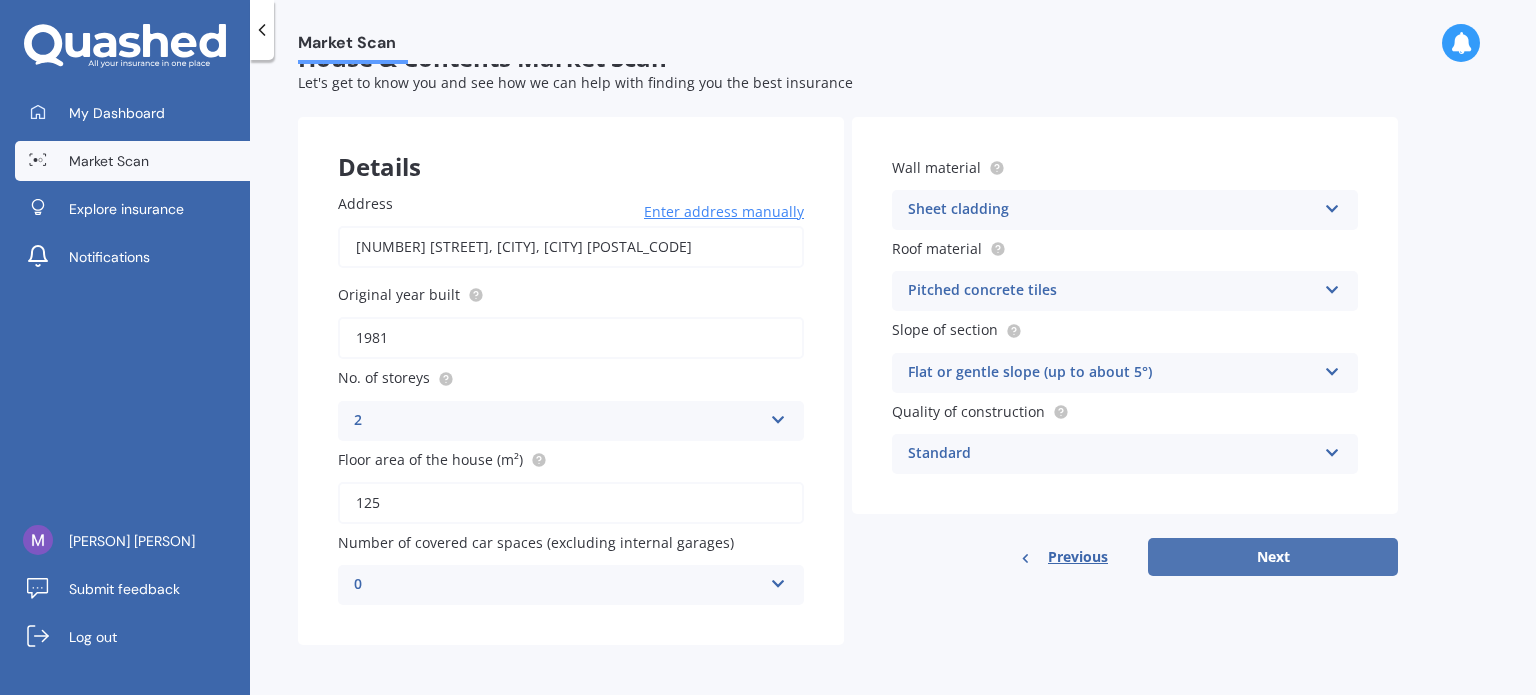 click on "Next" at bounding box center [1273, 557] 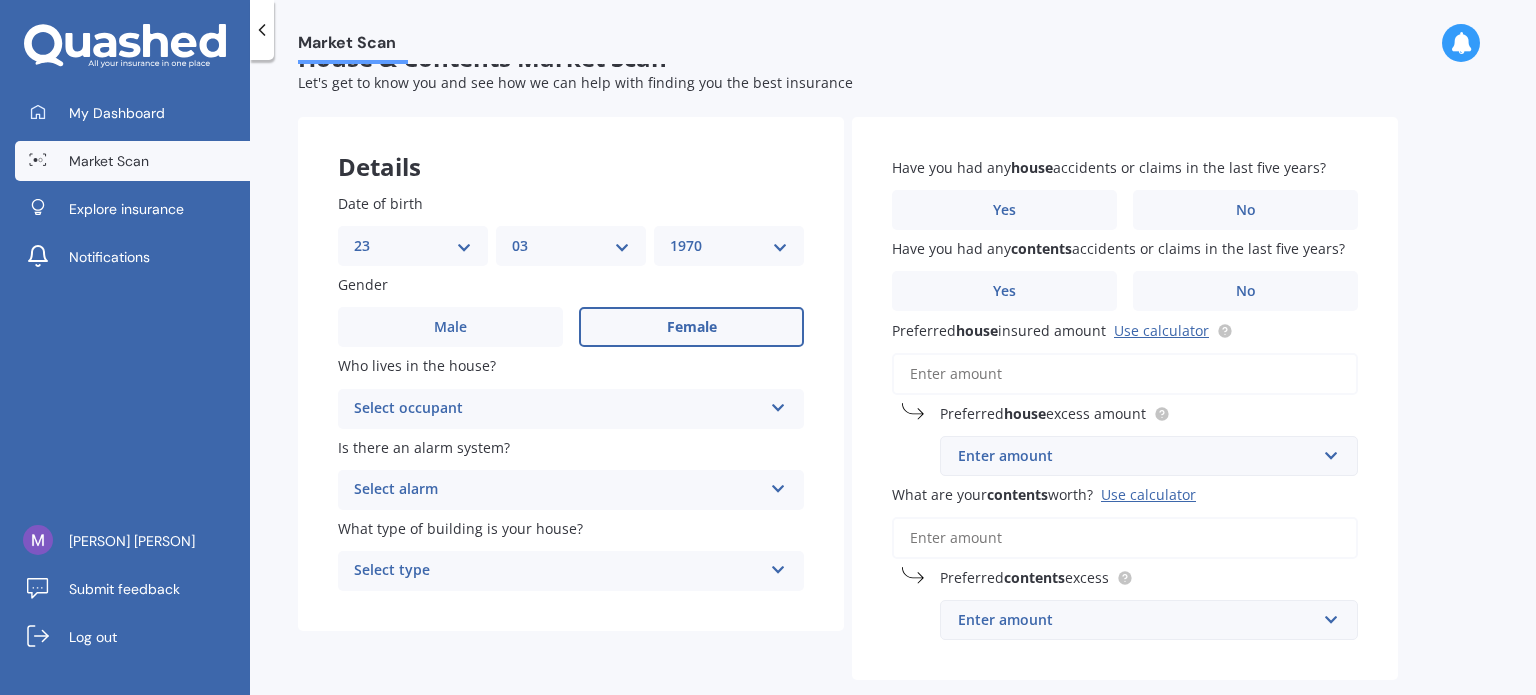 scroll, scrollTop: 0, scrollLeft: 0, axis: both 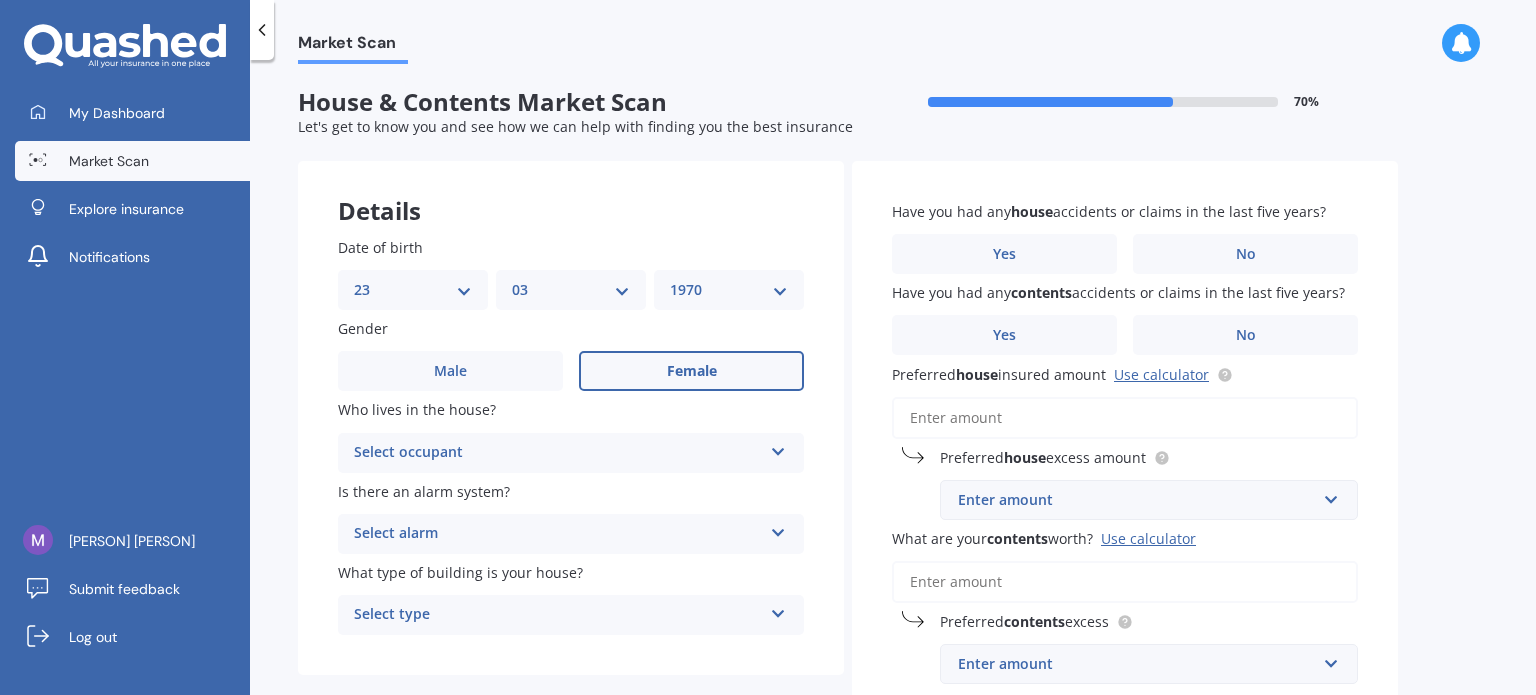 click on "Female" at bounding box center (692, 371) 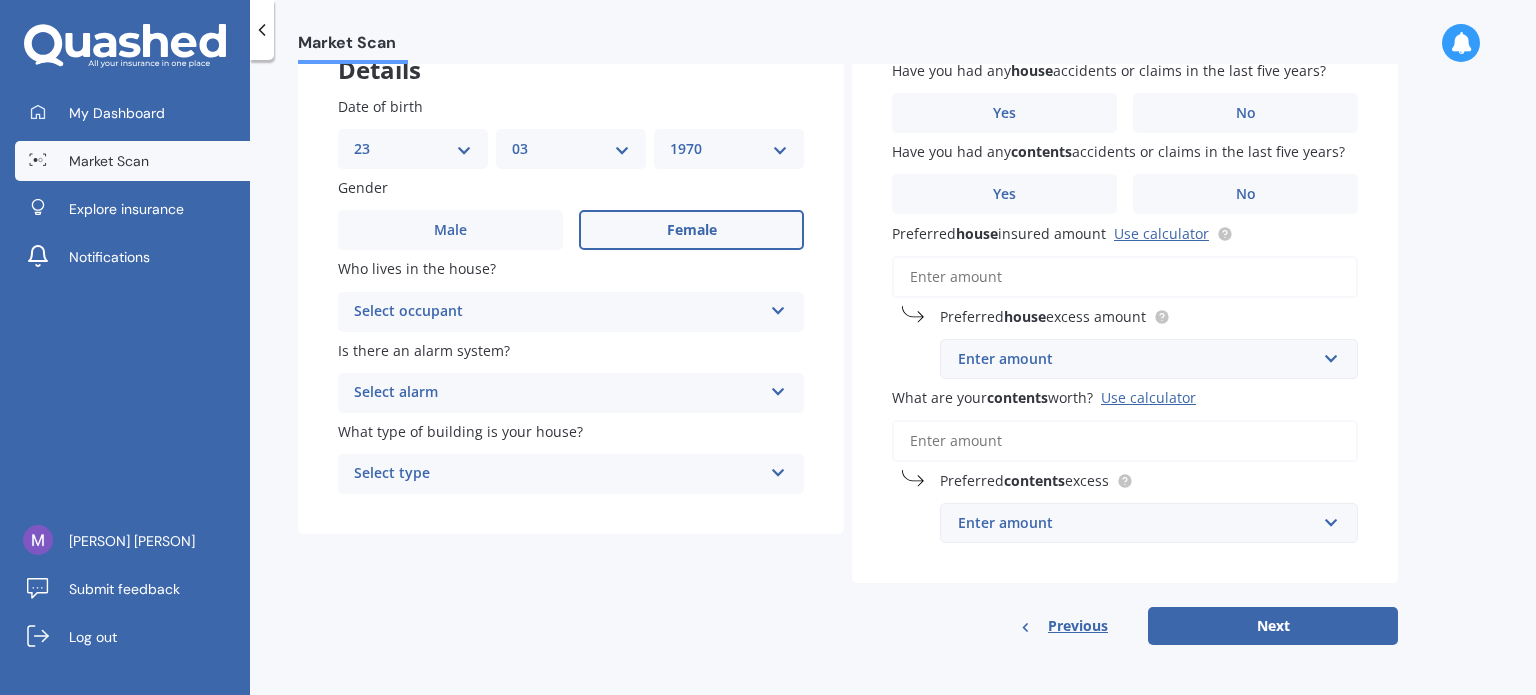 scroll, scrollTop: 142, scrollLeft: 0, axis: vertical 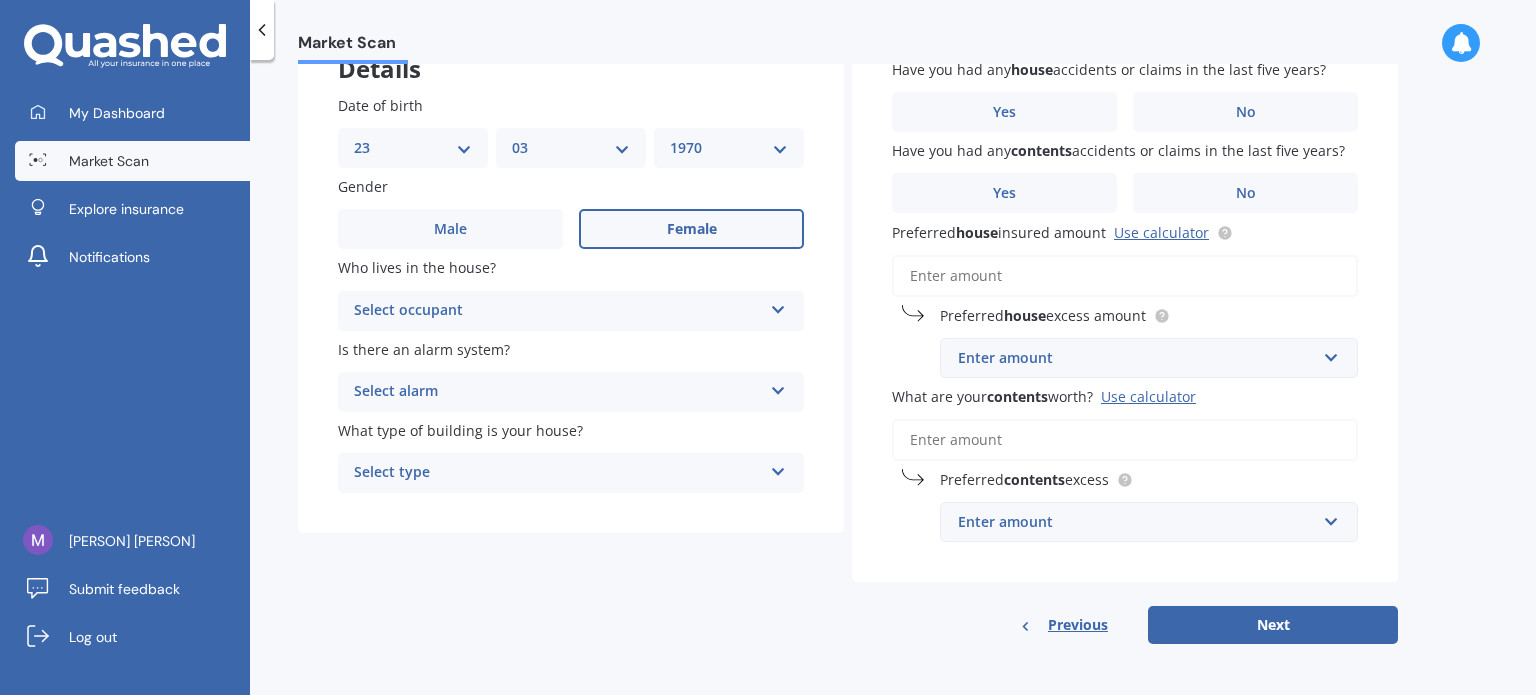click at bounding box center (778, 306) 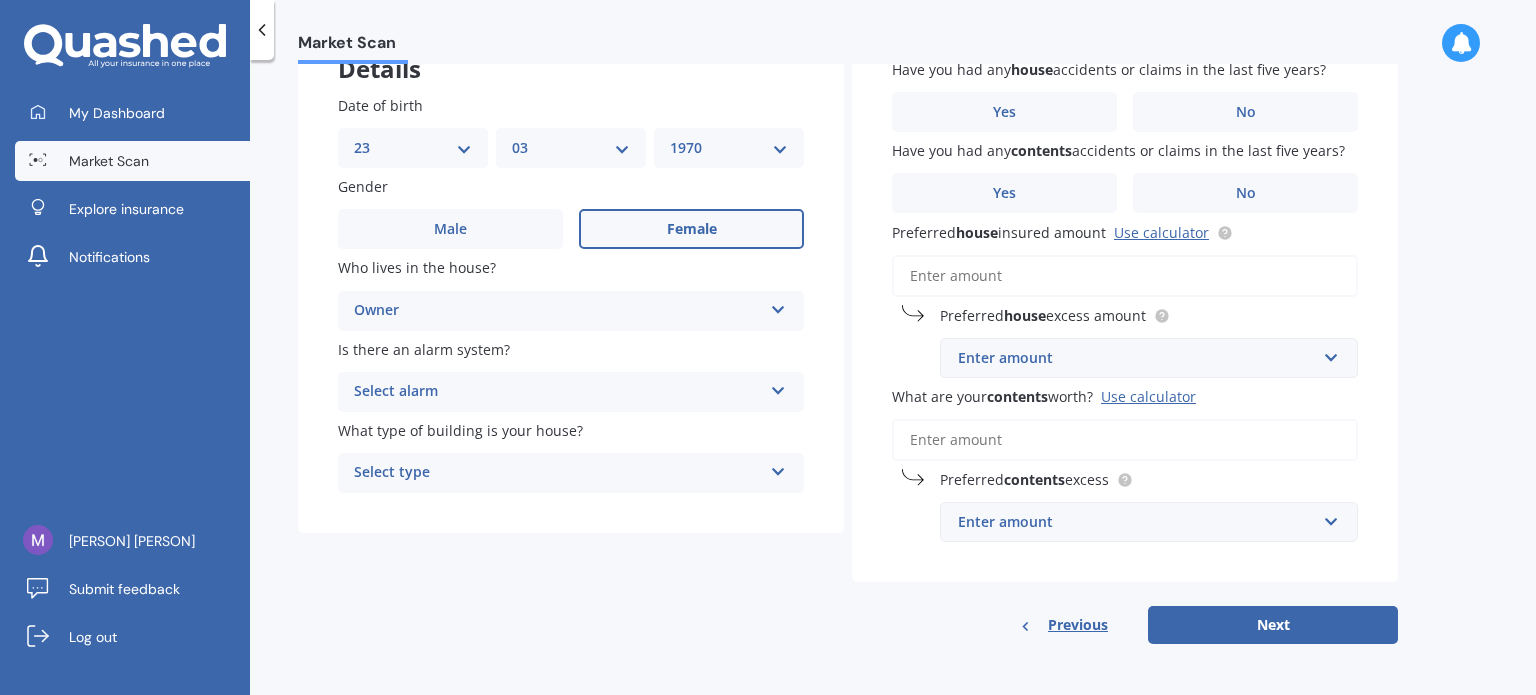 click on "Details Date of birth DD 01 02 03 04 05 06 07 08 09 10 11 12 13 14 15 16 17 18 19 20 21 22 23 24 25 26 27 28 29 30 31 MM 01 02 03 04 05 06 07 08 09 10 11 12 YYYY 2009 2008 2007 2006 2005 2004 2003 2002 2001 2000 1999 1998 1997 1996 1995 1994 1993 1992 1991 1990 1989 1988 1987 1986 1985 1984 1983 1982 1981 1980 1979 1978 1977 1976 1975 1974 1973 1972 1971 1970 1969 1968 1967 1966 1965 1964 1963 1962 1961 1960 1959 1958 1957 1956 1955 1954 1953 1952 1951 1950 1949 1948 1947 1946 1945 1944 1943 1942 1941 1940 1939 1938 1937 1936 1935 1934 1933 1932 1931 1930 1929 1928 1927 1926 1925 1924 1923 1922 1921 1920 1919 1918 1917 1916 1915 1914 1913 1912 1911 1910 Gender Male Female Who lives in the house? Owner Owner Owner + Boarder Is there an alarm system? Select alarm Yes, monitored Yes, not monitored No What type of building is your house? Select type Freestanding Multi-unit (in a block of 6 or less) Multi-unit (in a block of 7-10) Have you had any  house  accidents or claims in the last five years? Yes No contents" at bounding box center (848, 332) 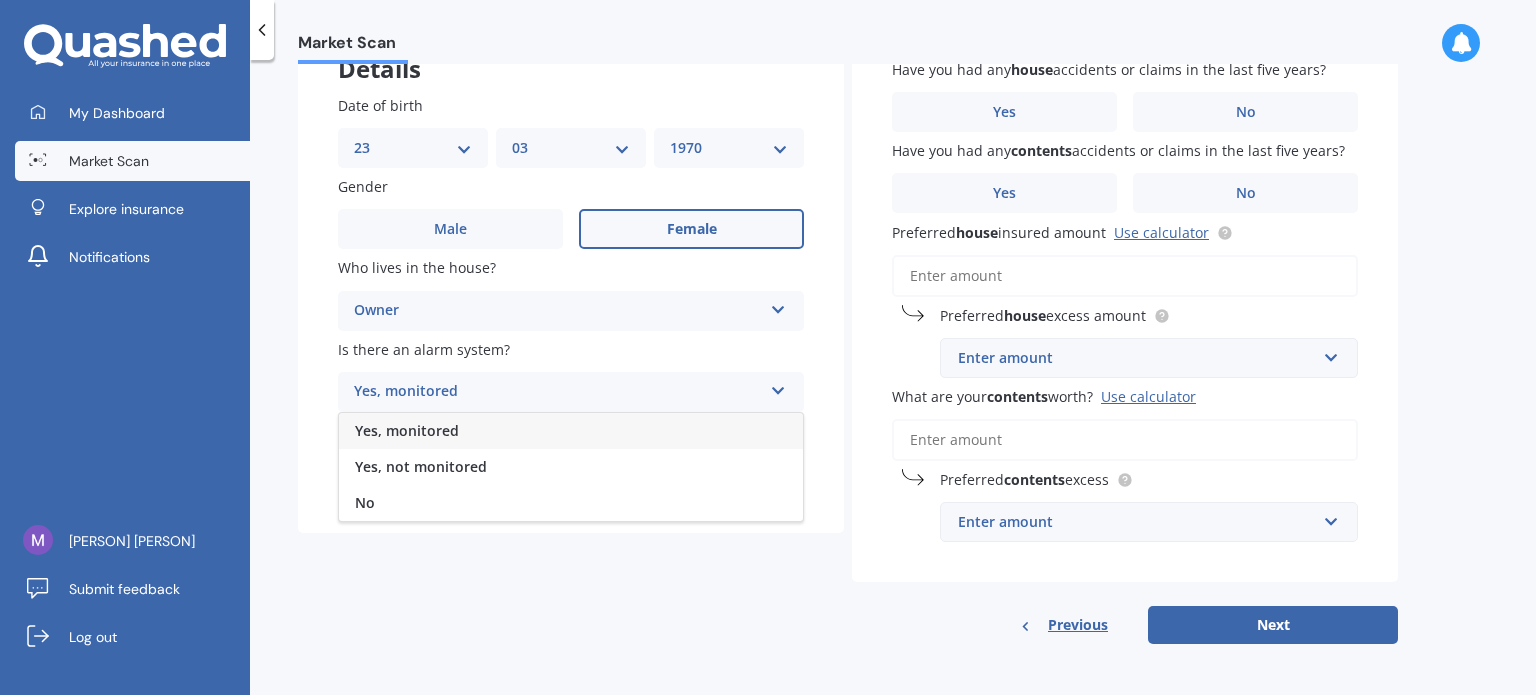 click on "Yes, monitored" at bounding box center (407, 430) 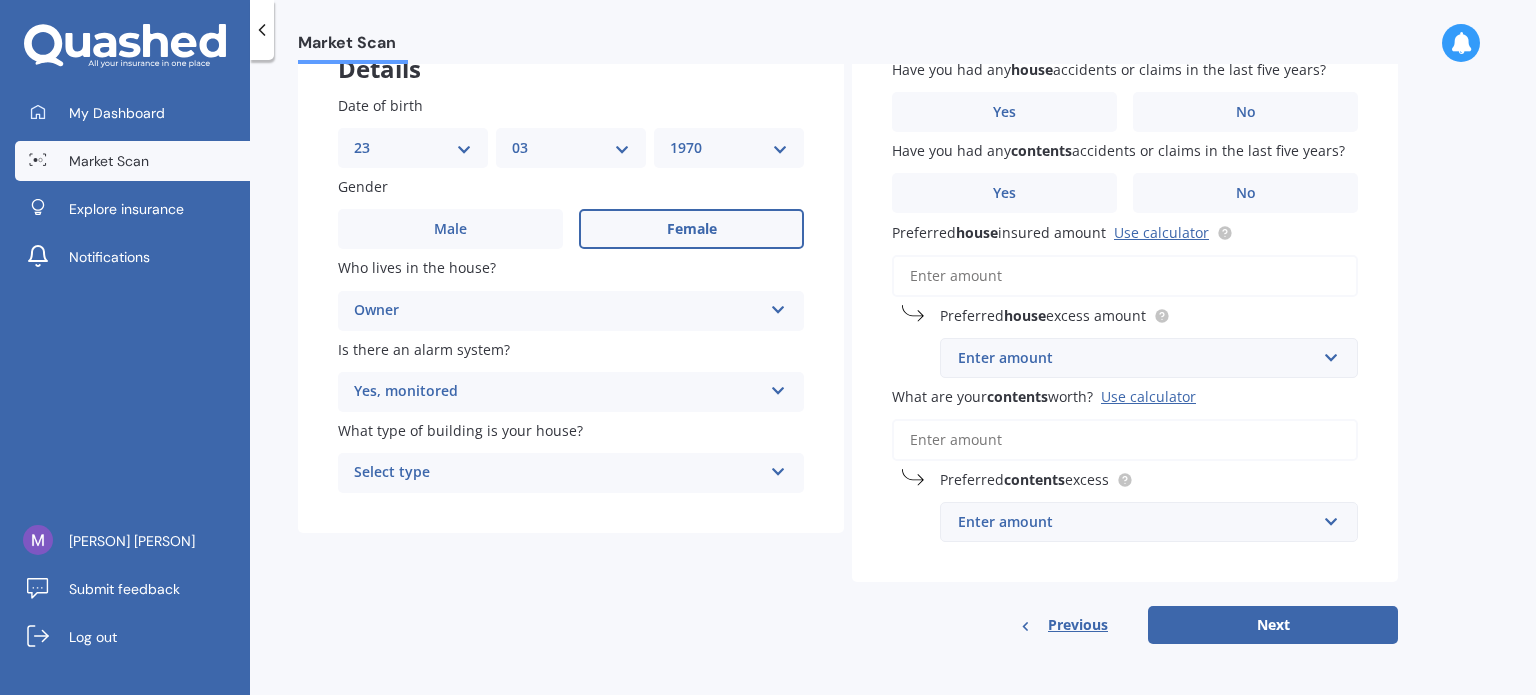 click at bounding box center [778, 468] 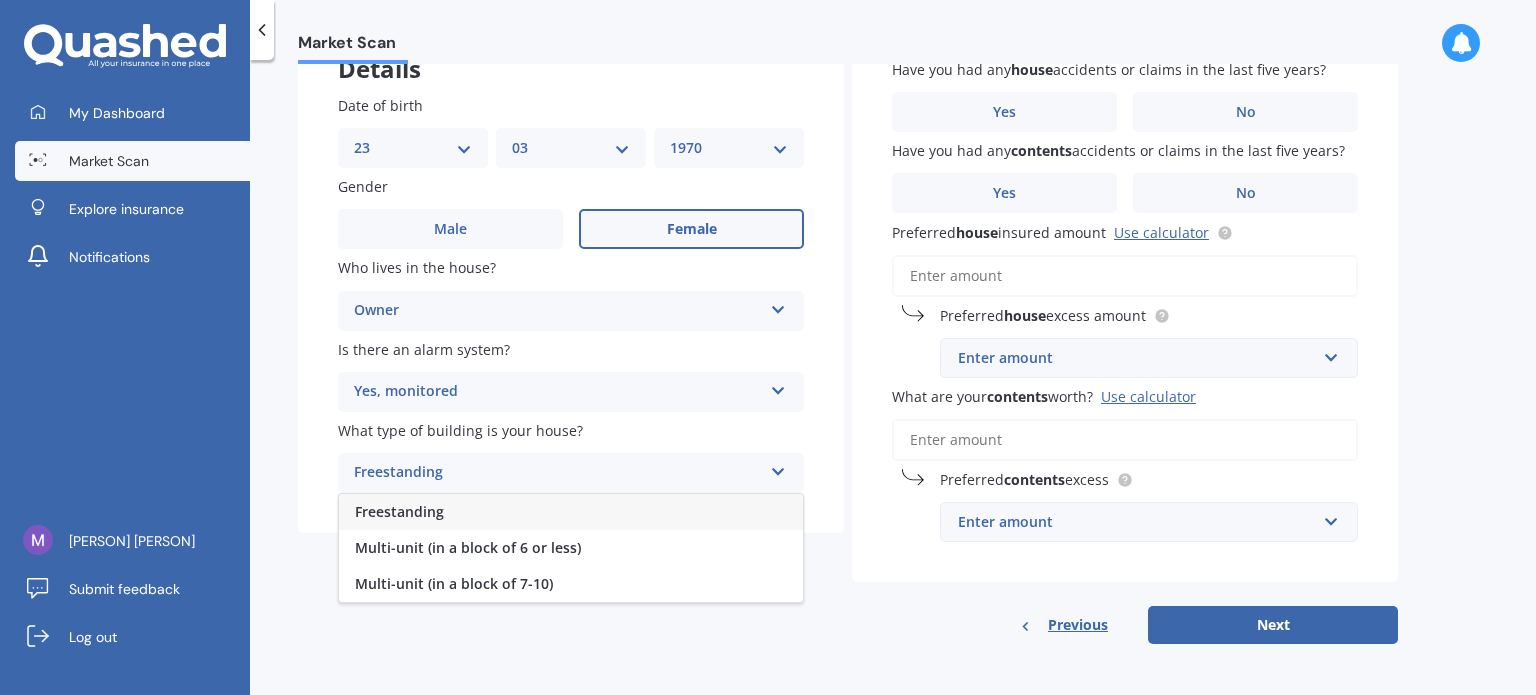 click on "Freestanding" at bounding box center (399, 511) 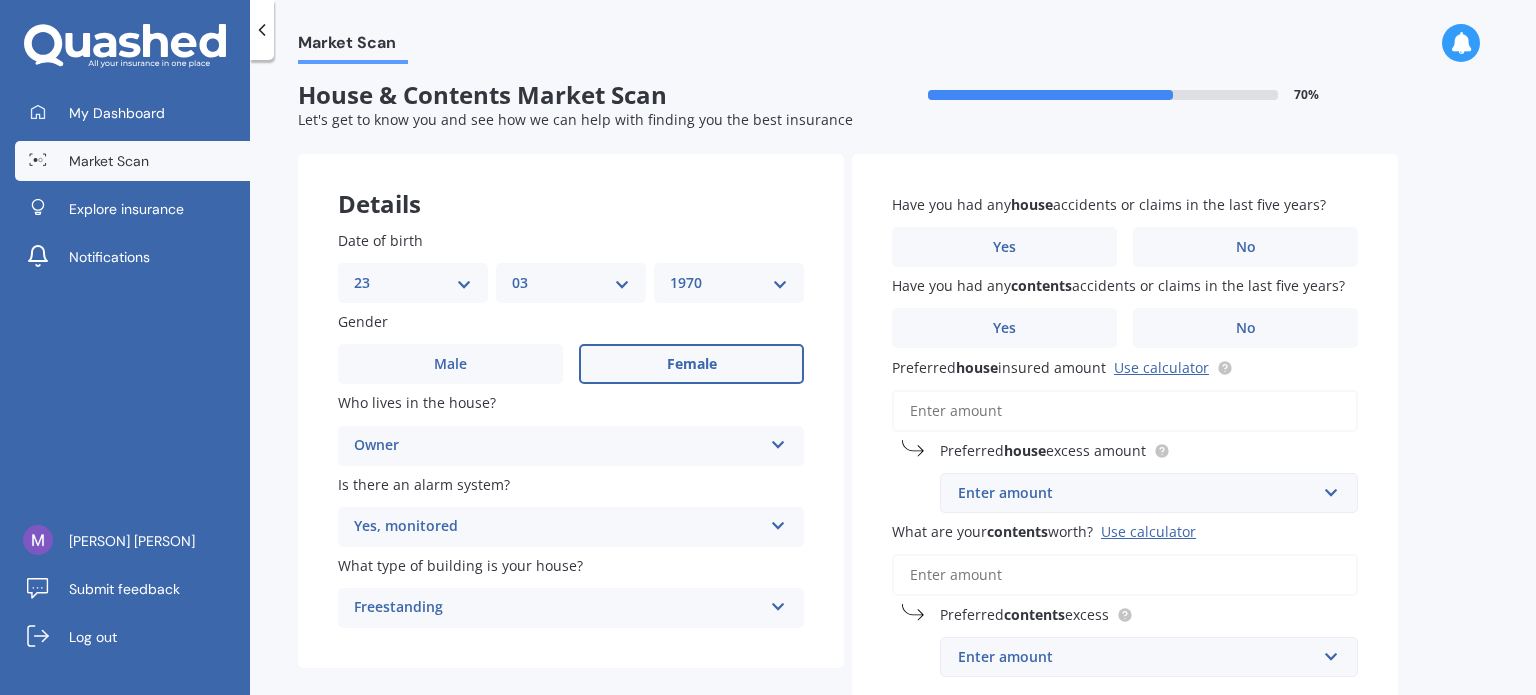 scroll, scrollTop: 0, scrollLeft: 0, axis: both 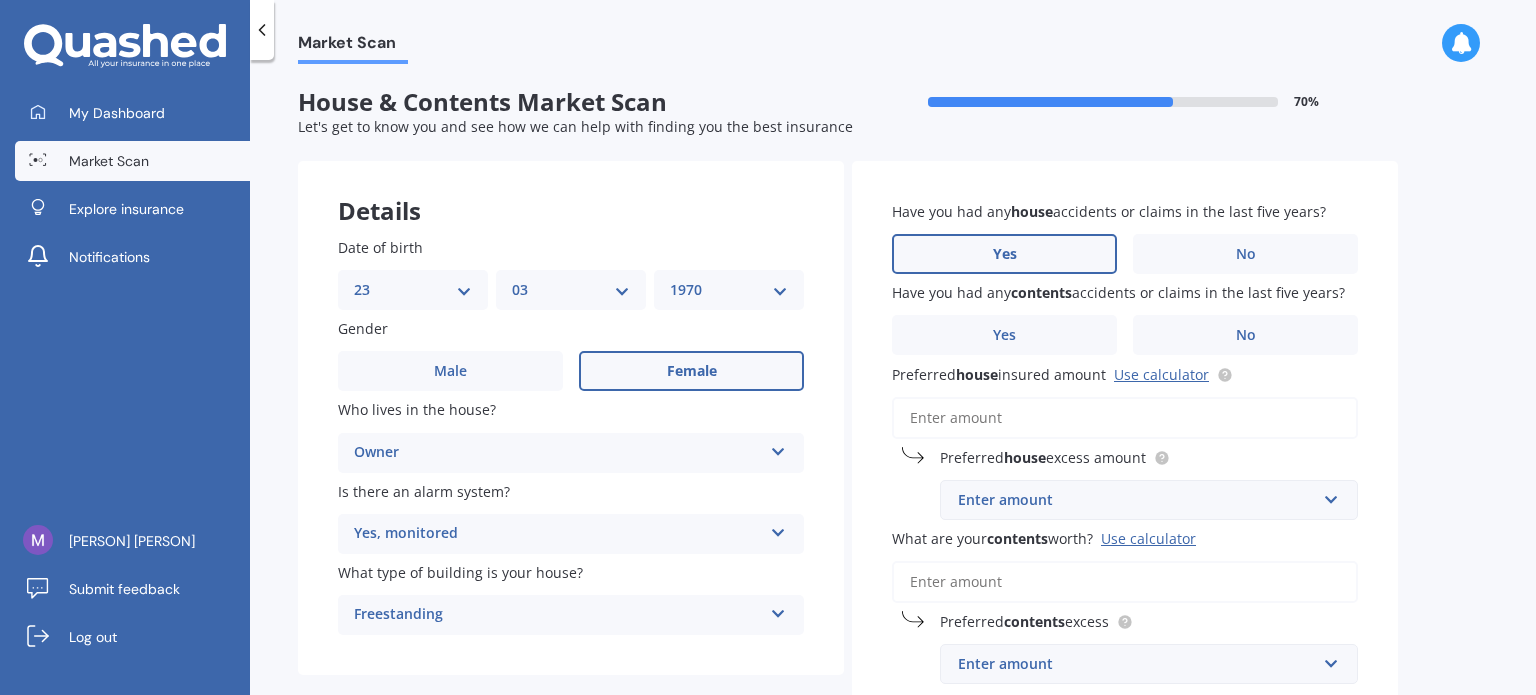 click on "Yes" at bounding box center [1005, 254] 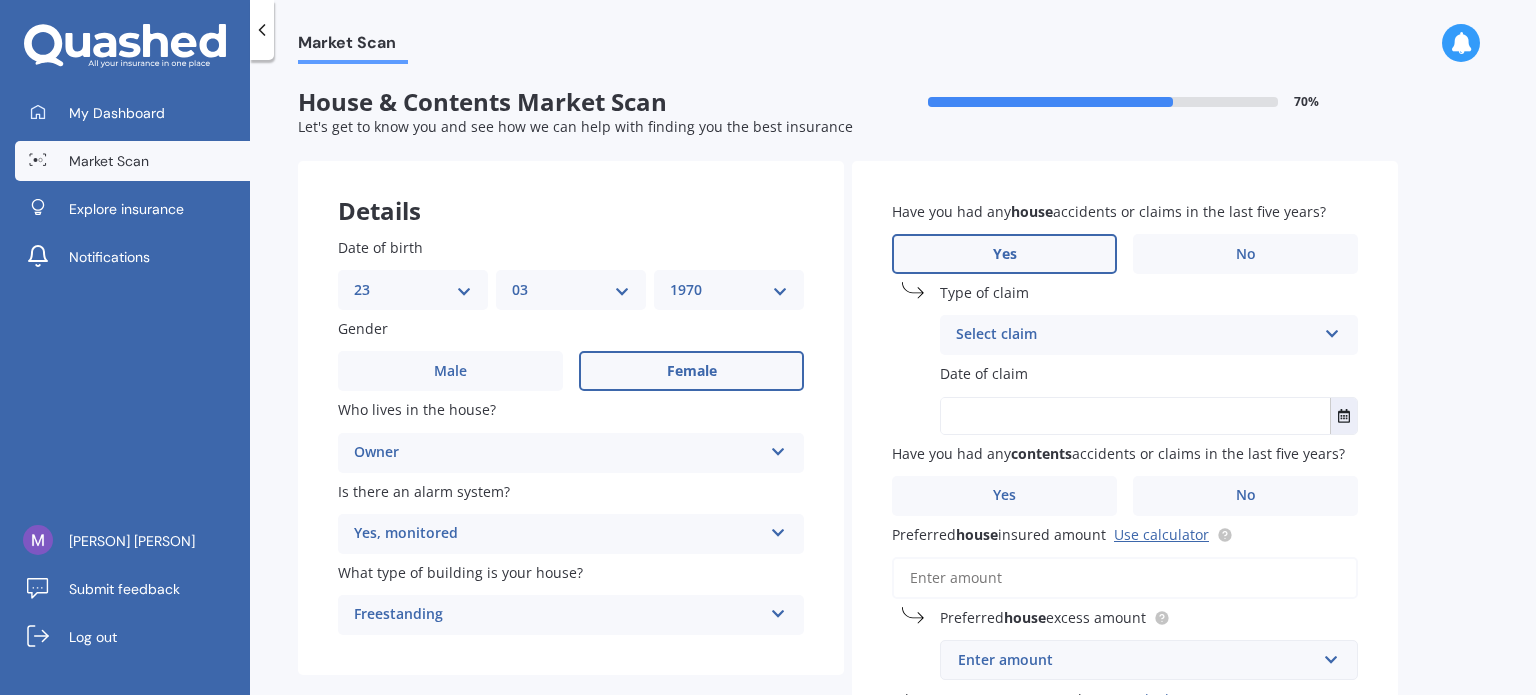 click at bounding box center (1332, 330) 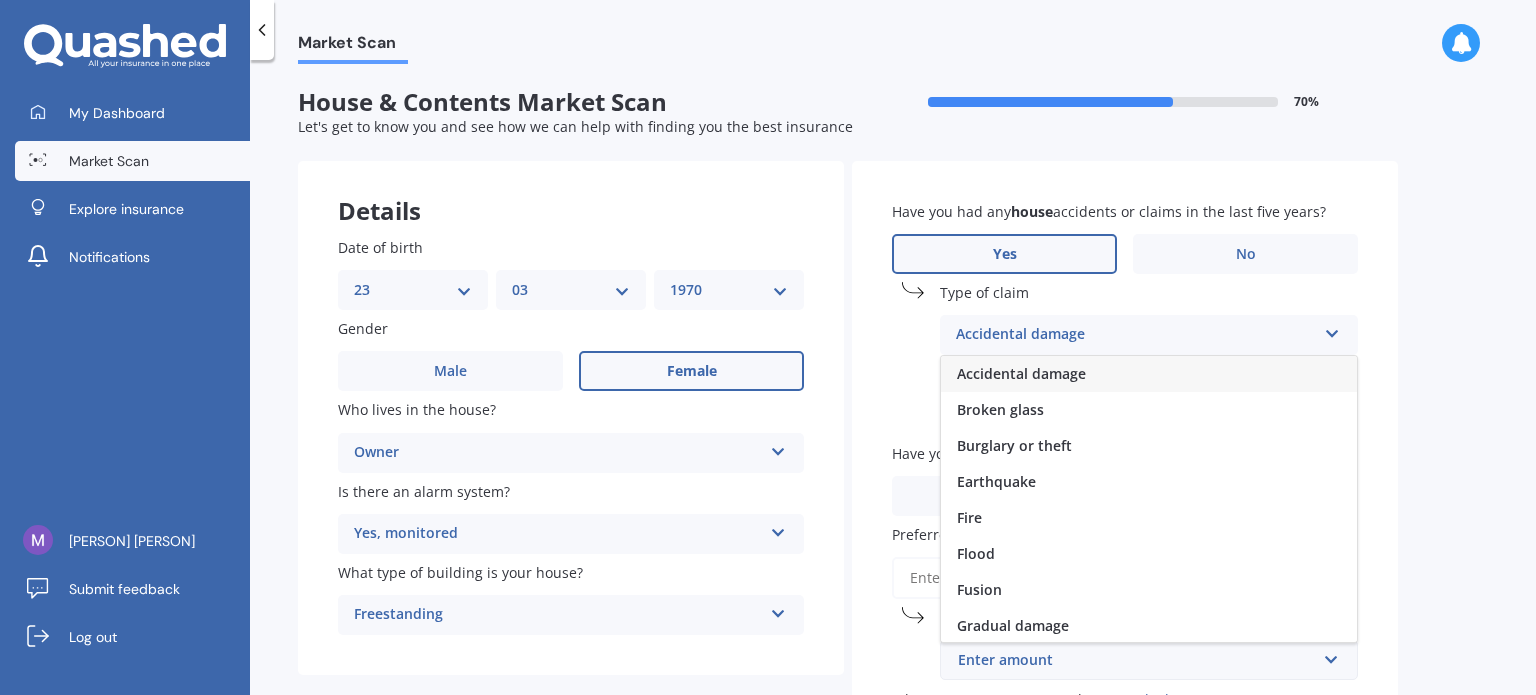click on "Accidental damage" at bounding box center (1021, 373) 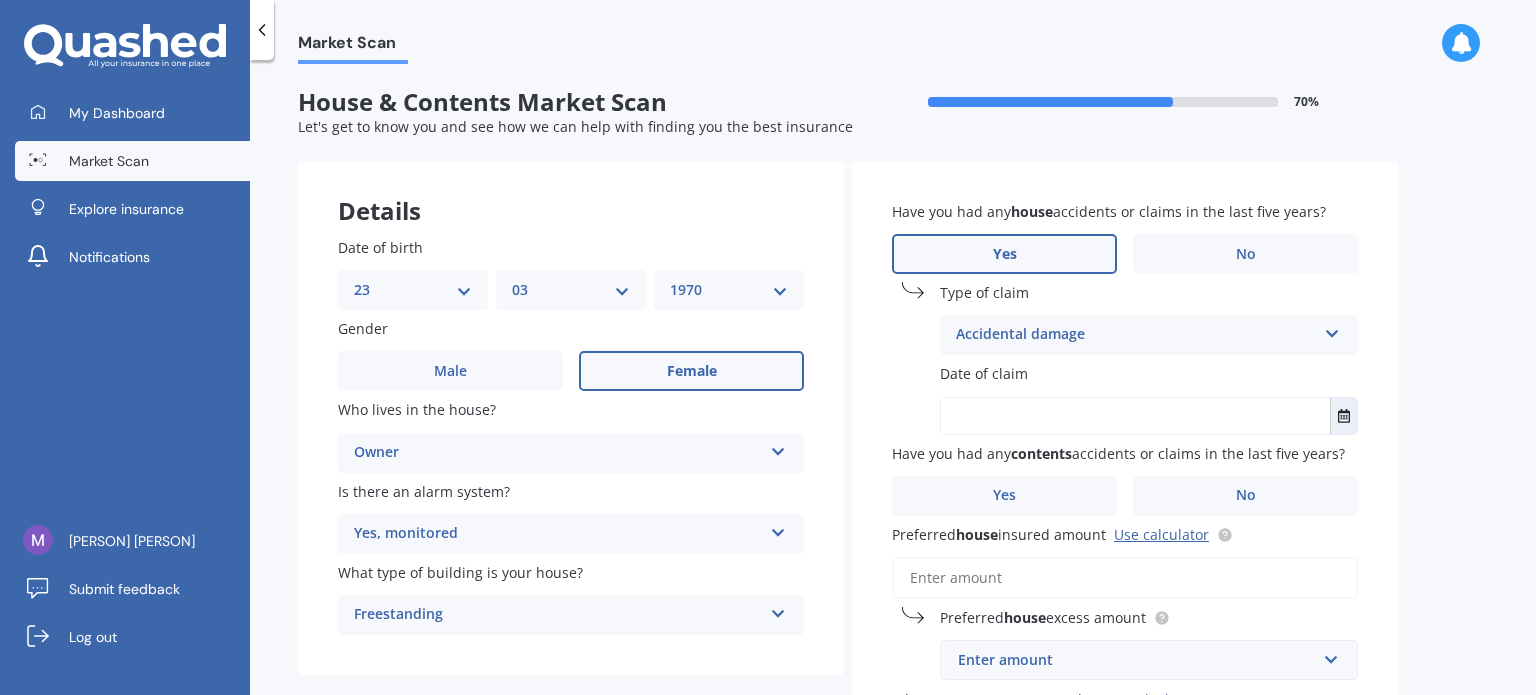 click at bounding box center (1135, 416) 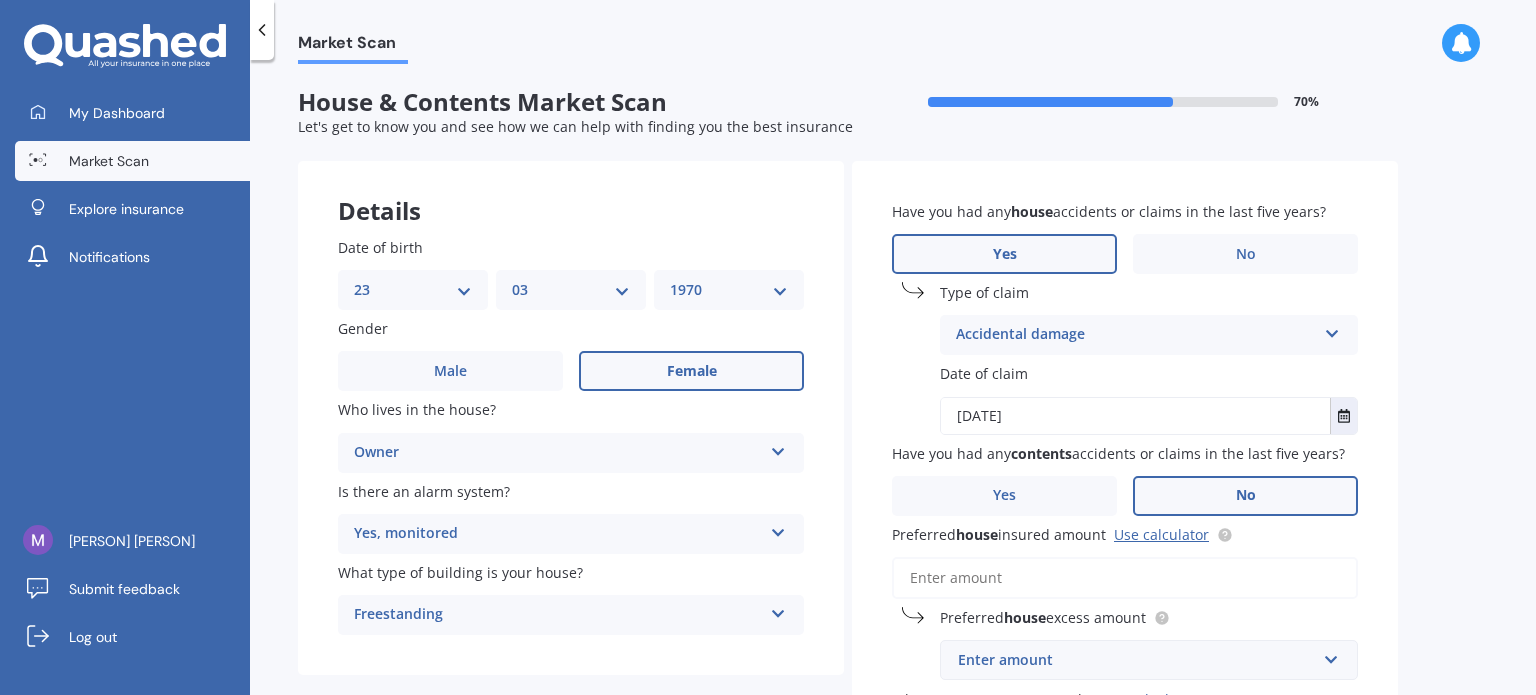 type on "07/07/2025" 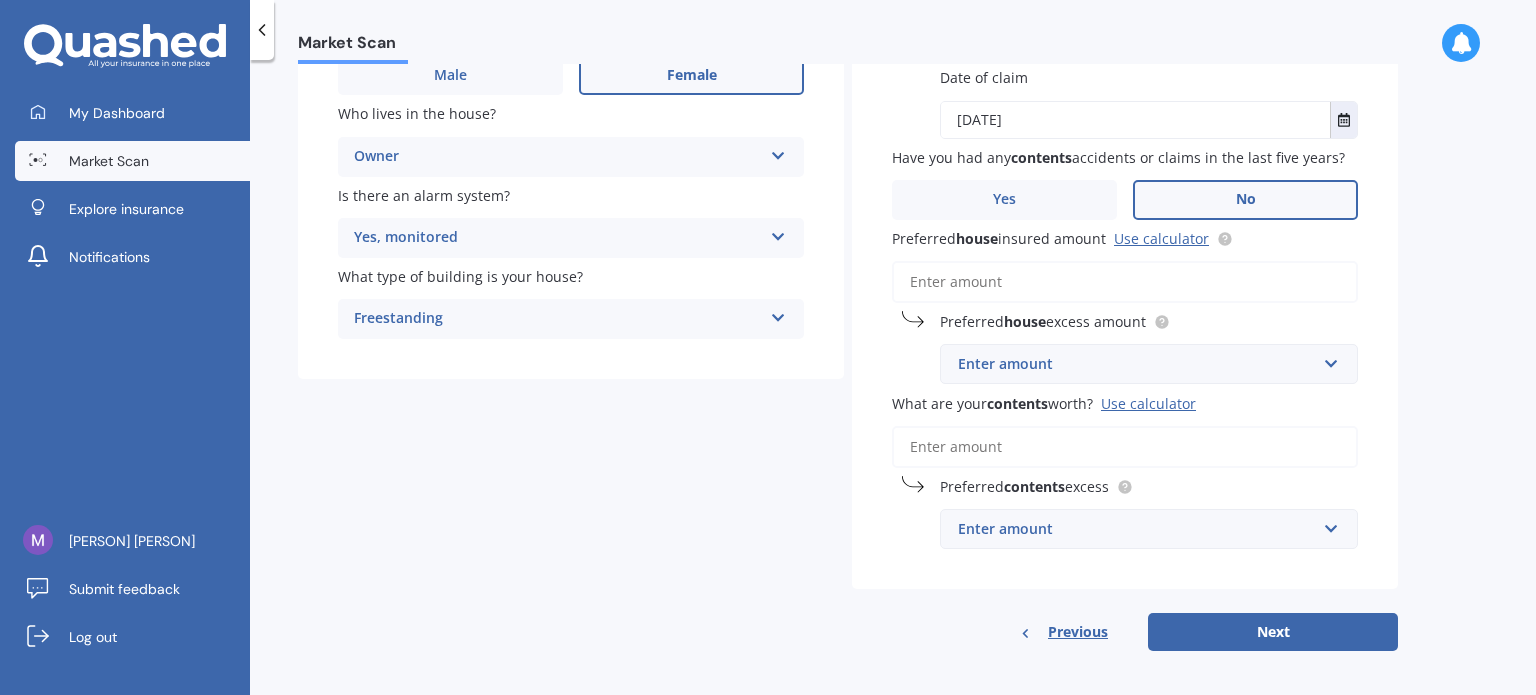 scroll, scrollTop: 300, scrollLeft: 0, axis: vertical 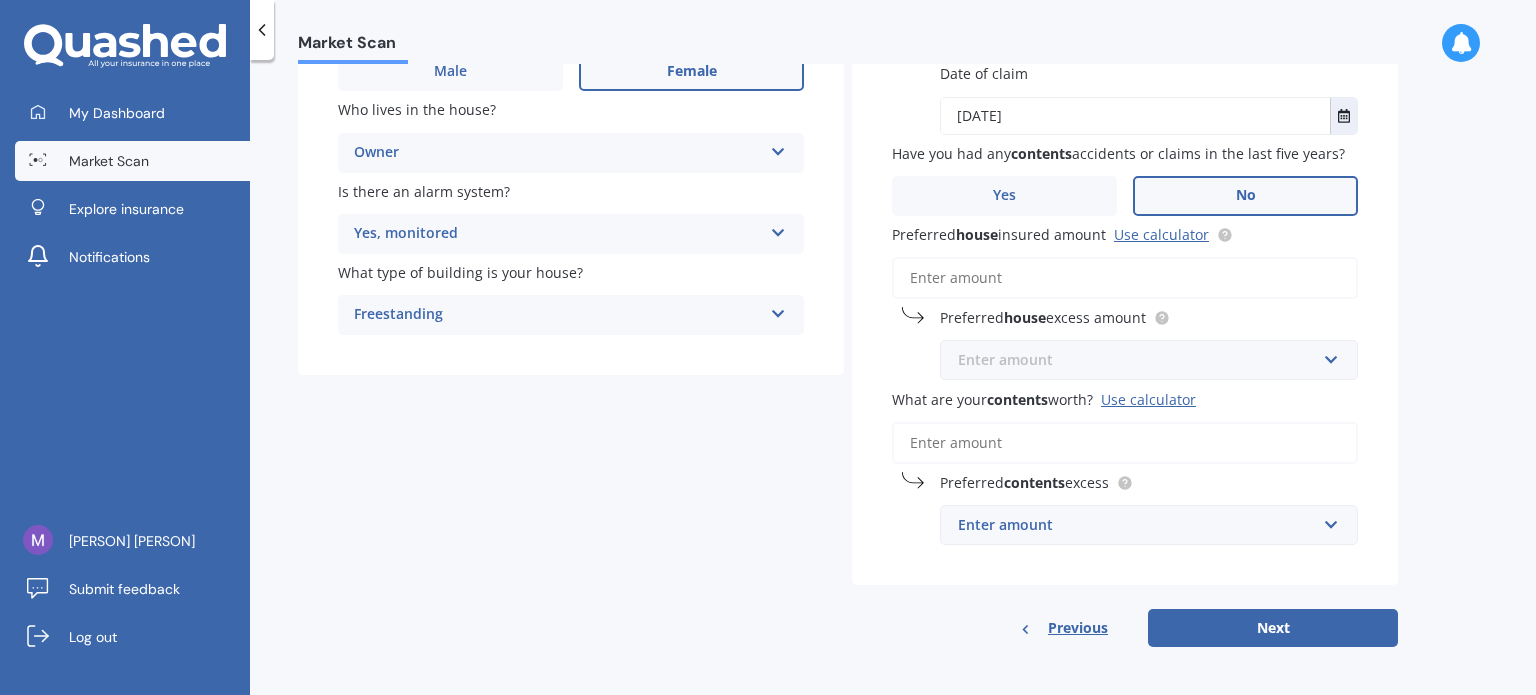 click at bounding box center [1142, 360] 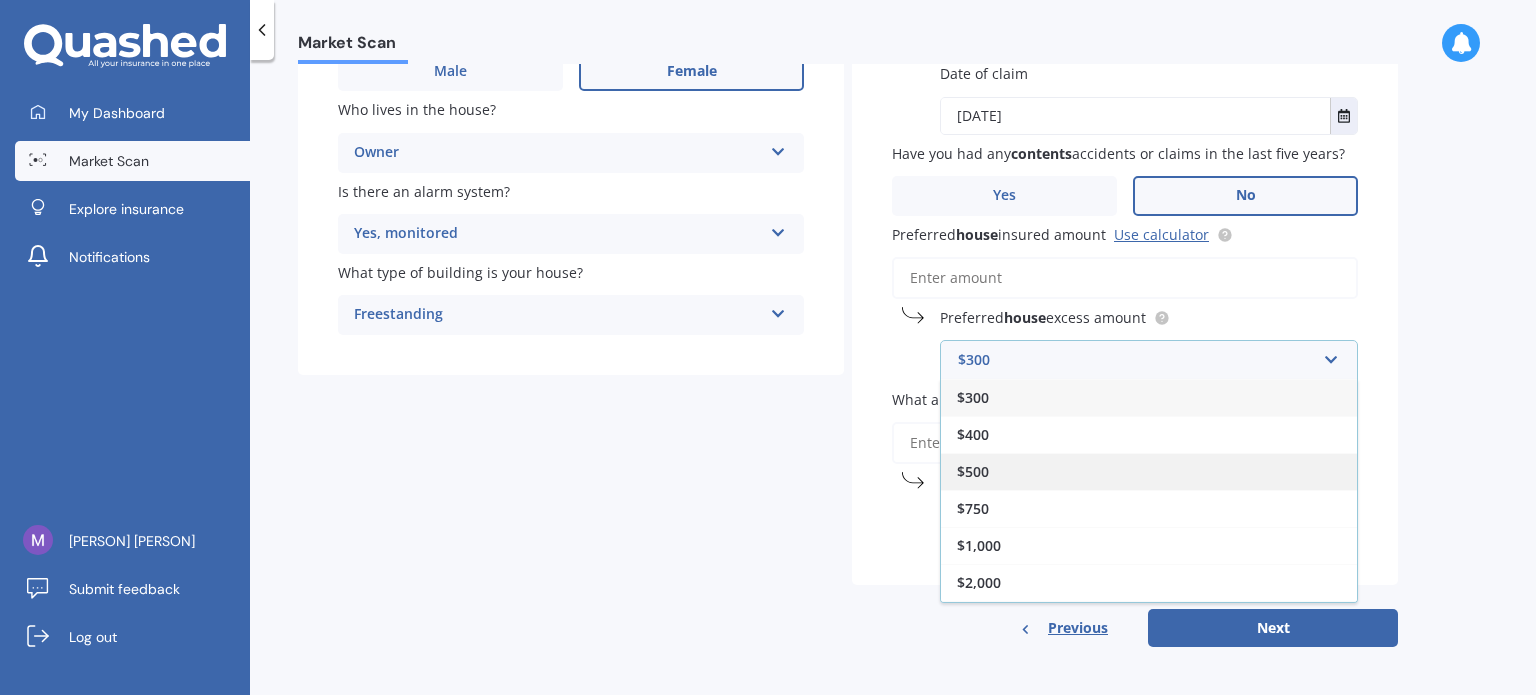 click on "$500" at bounding box center [973, 471] 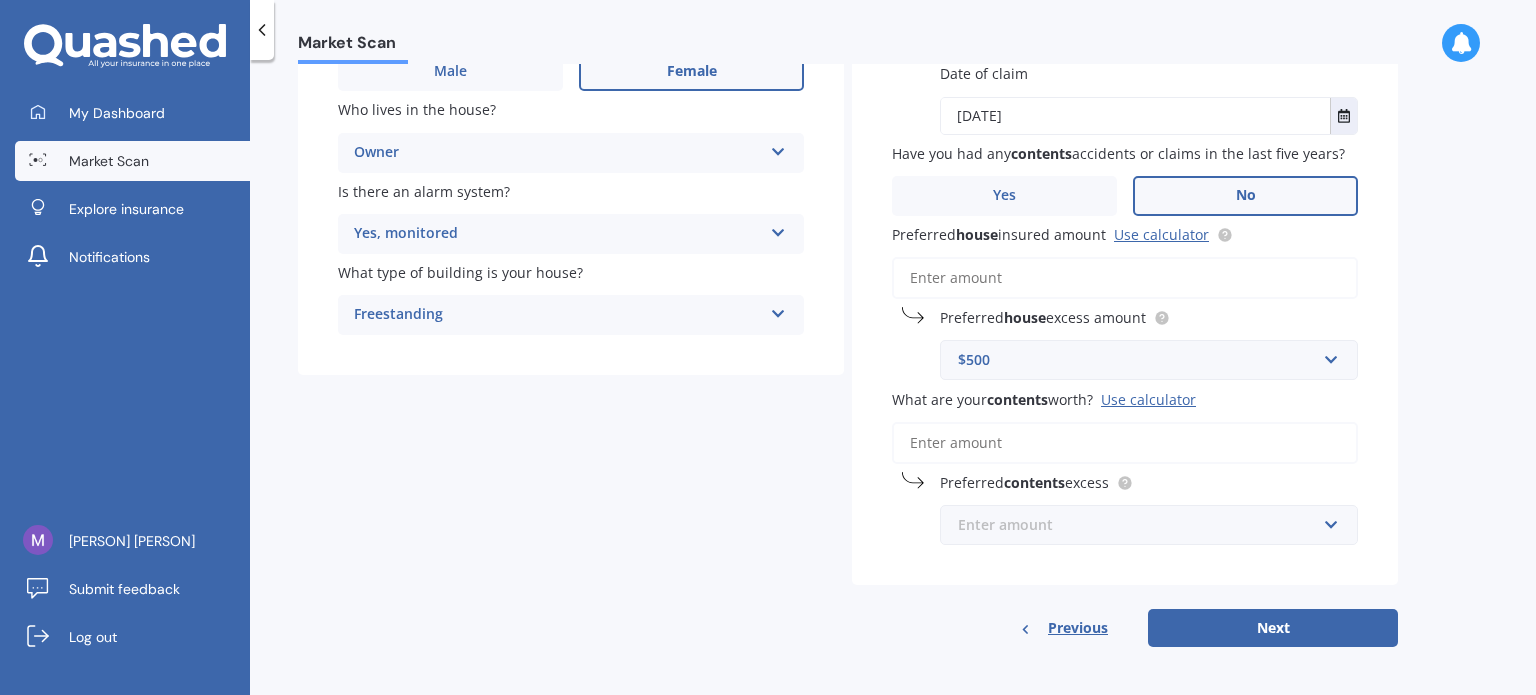 click at bounding box center [1142, 525] 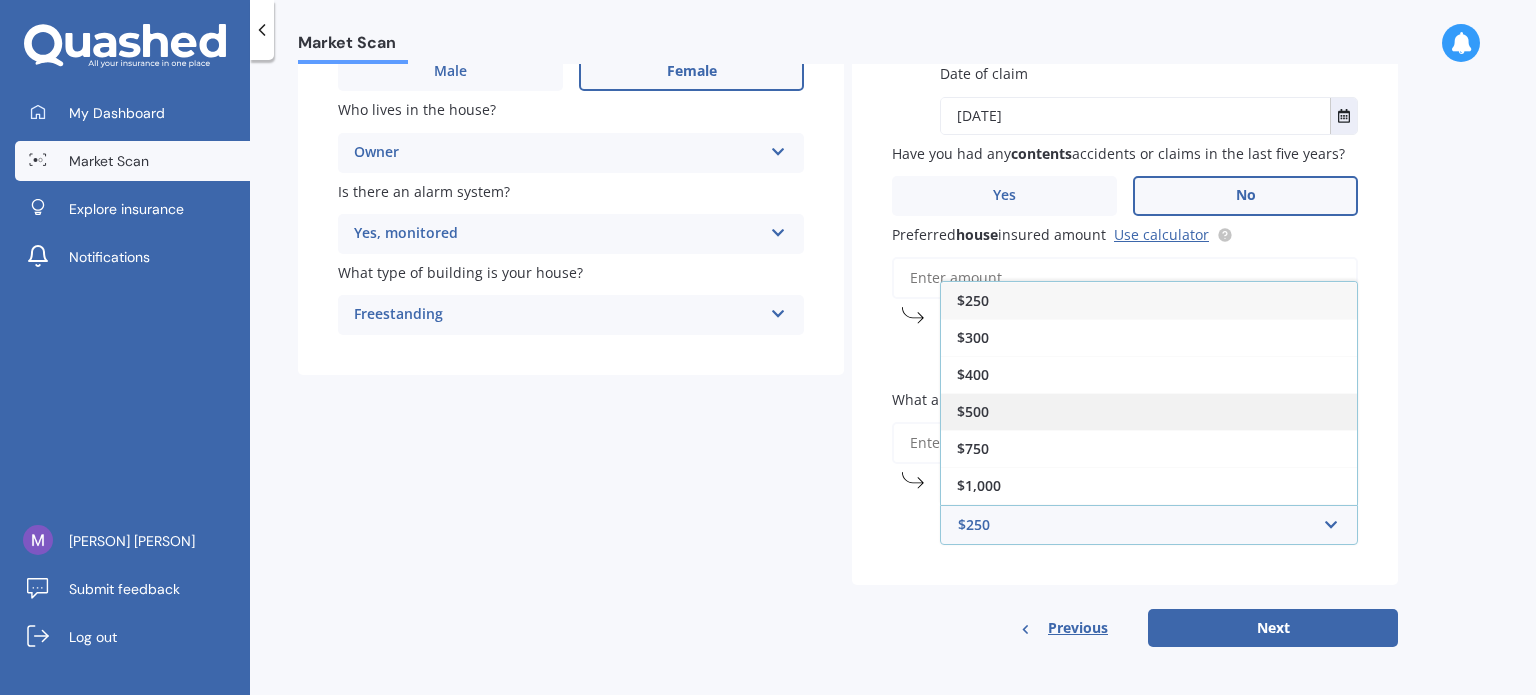 click on "$500" at bounding box center (973, 411) 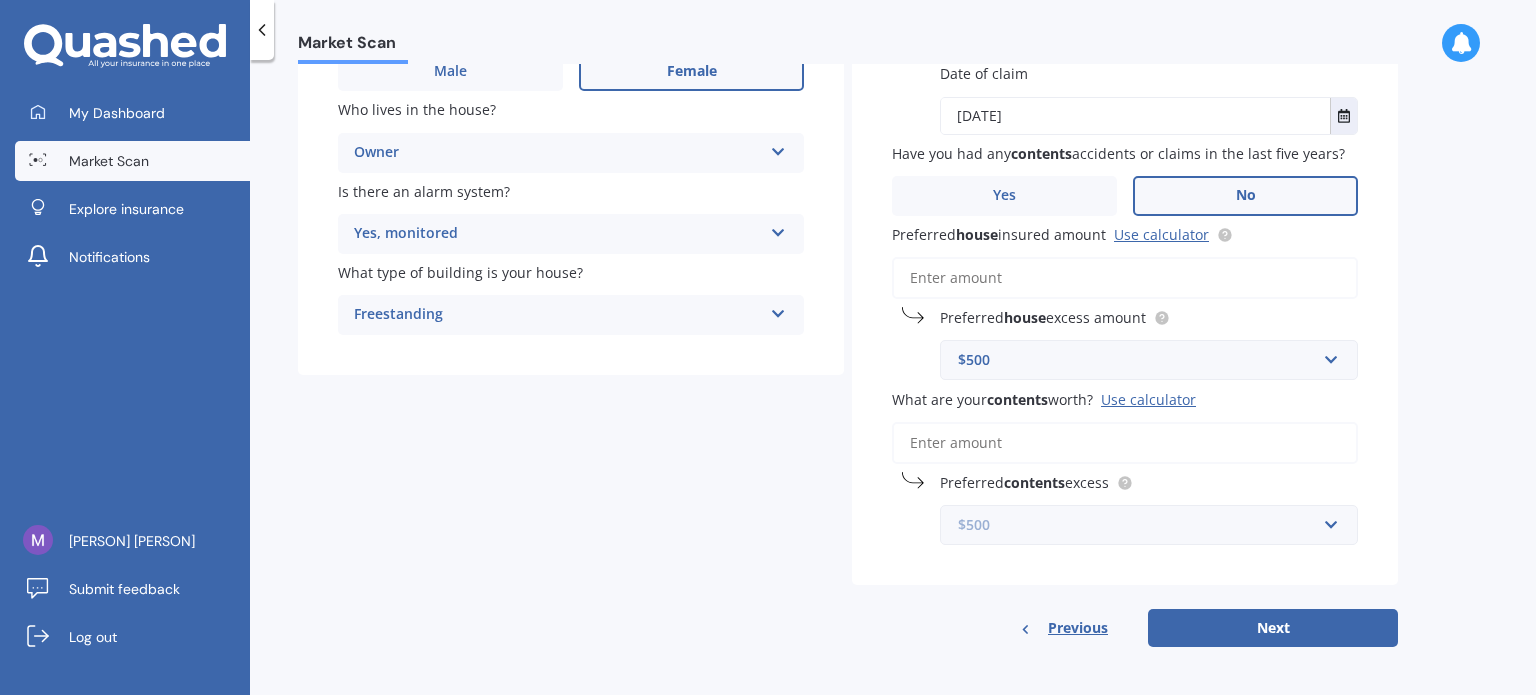 scroll, scrollTop: 303, scrollLeft: 0, axis: vertical 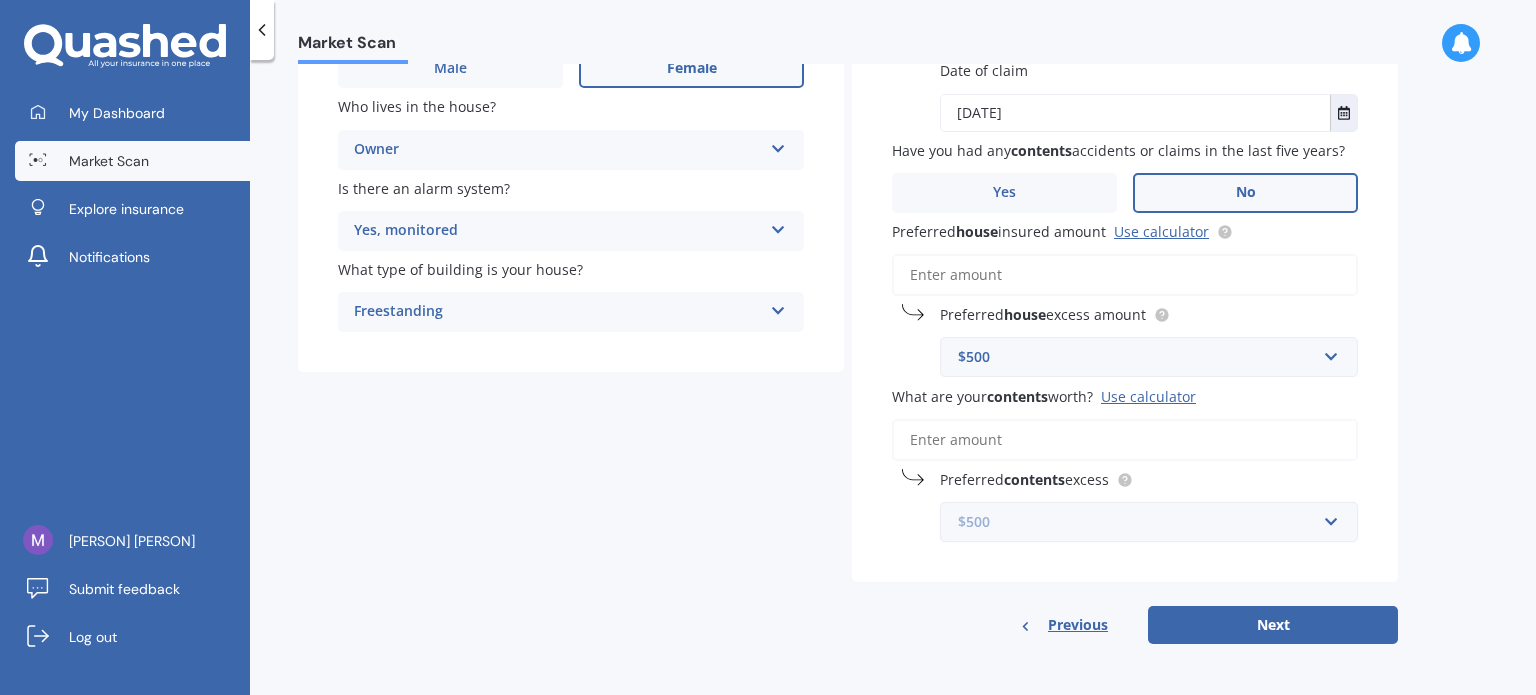 click at bounding box center [1142, 522] 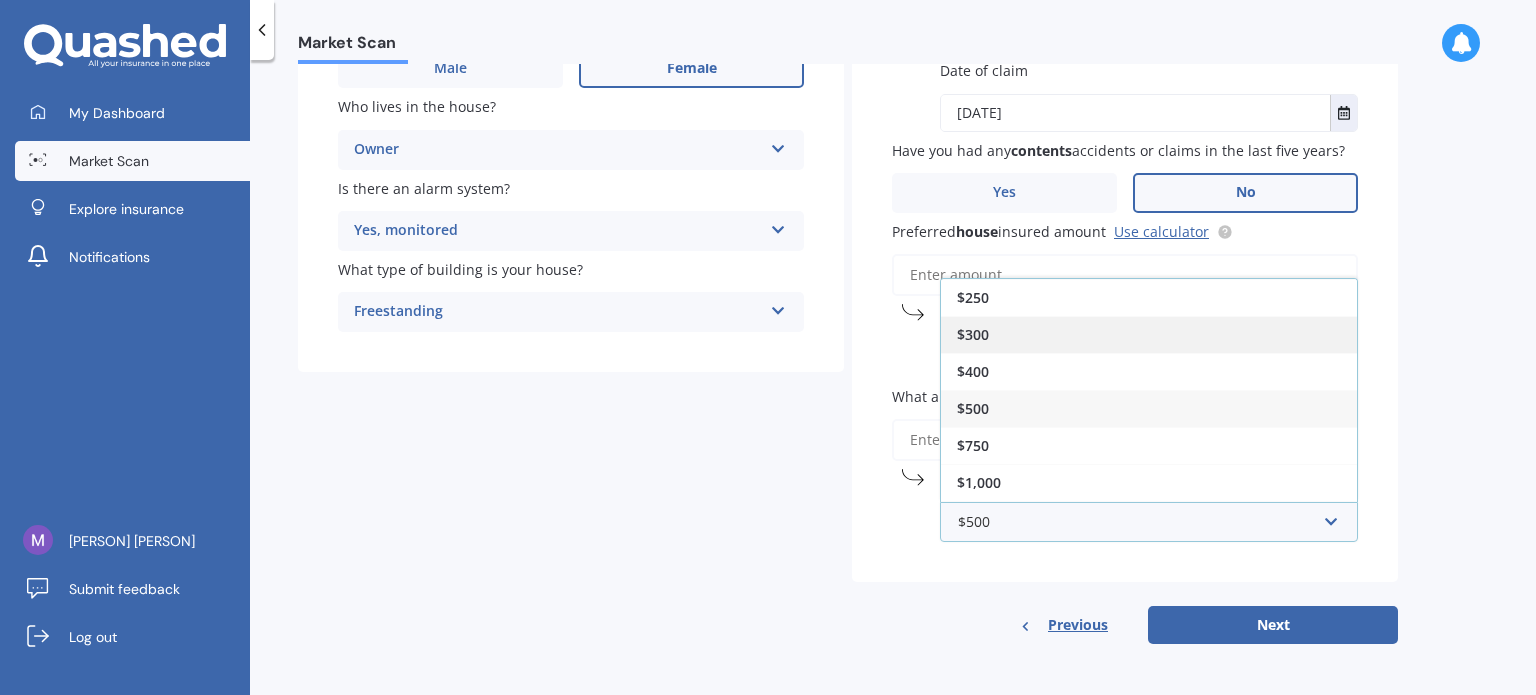 click on "$300" at bounding box center (973, 334) 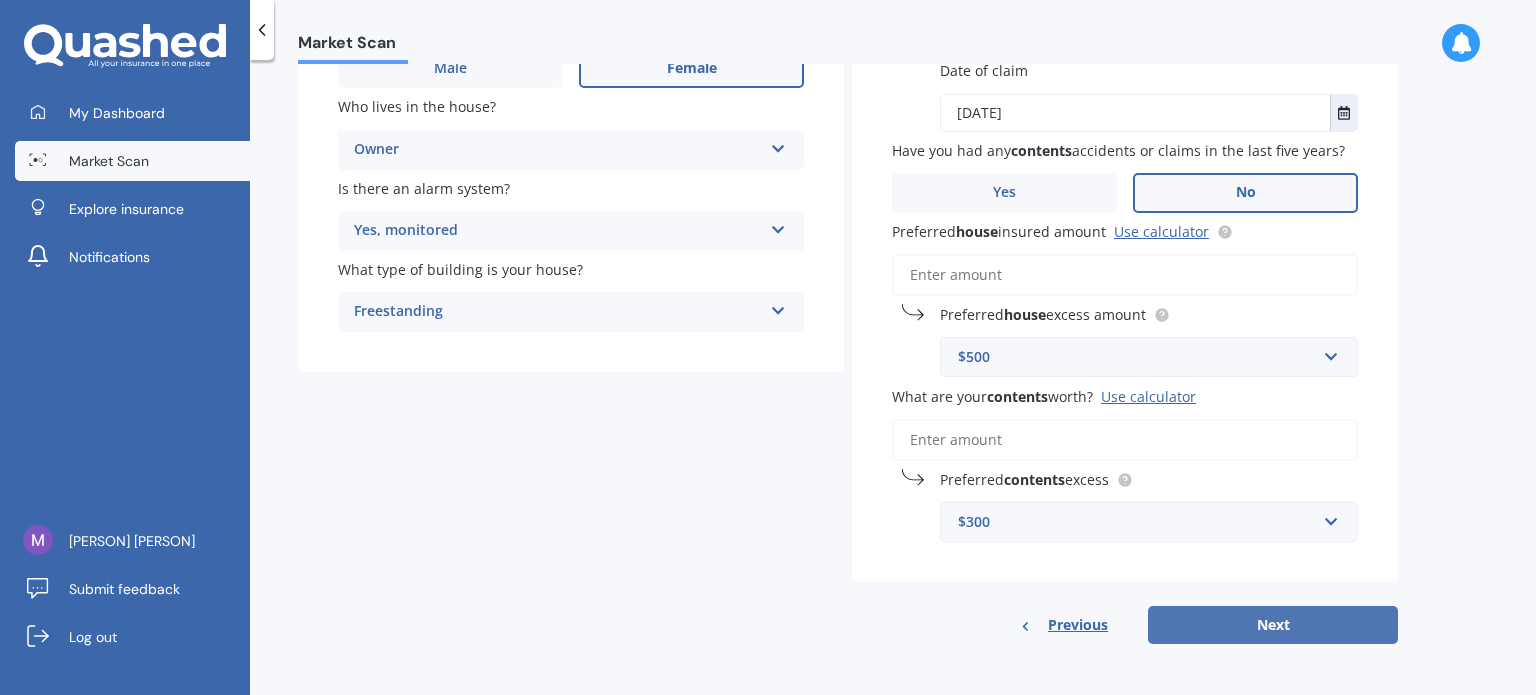 click on "Next" at bounding box center (1273, 625) 